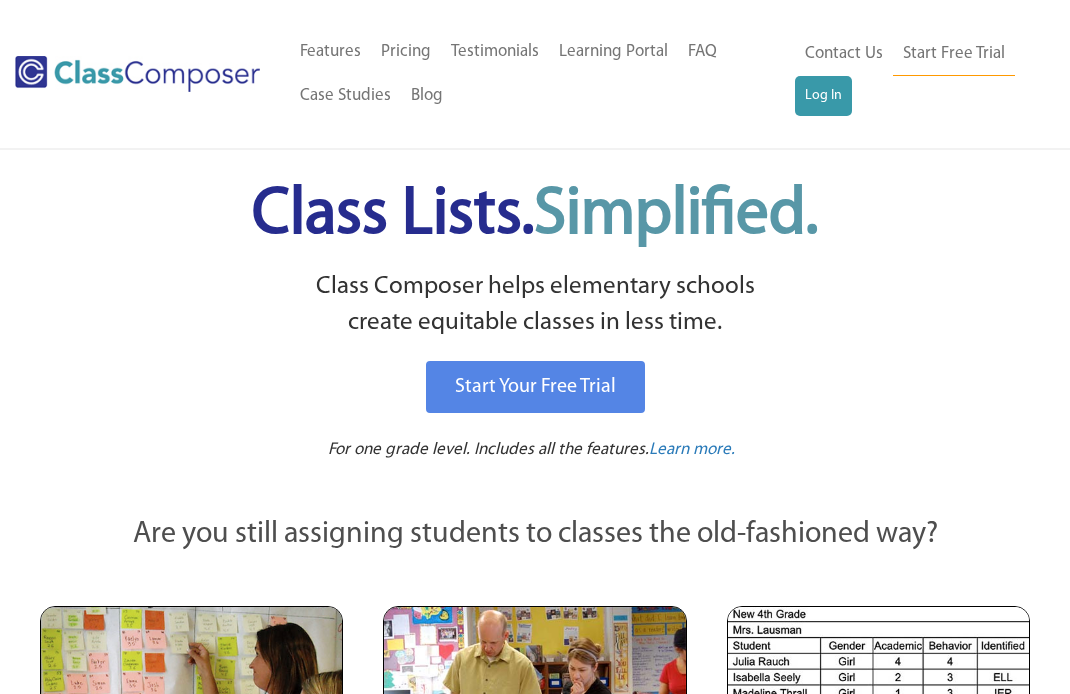 scroll, scrollTop: 0, scrollLeft: 0, axis: both 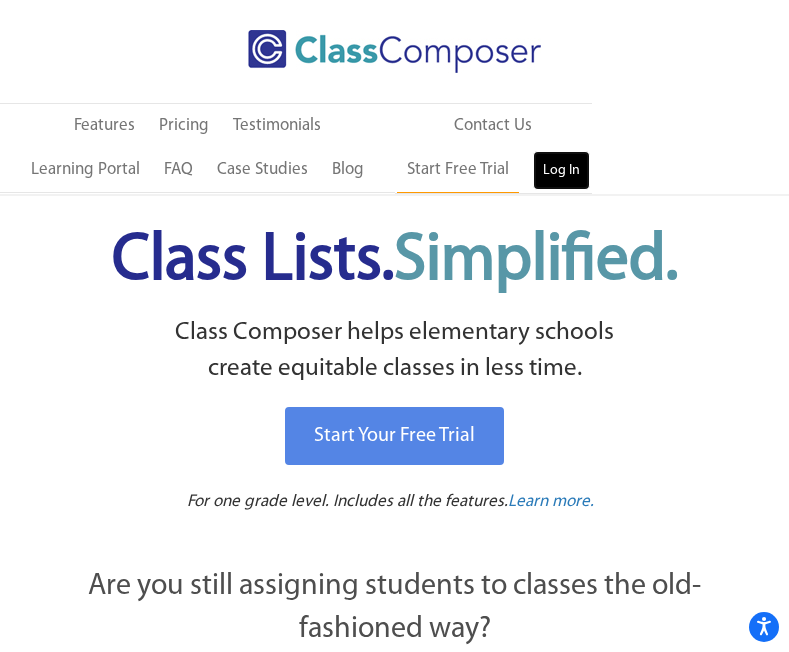 click on "Log In" at bounding box center (561, 171) 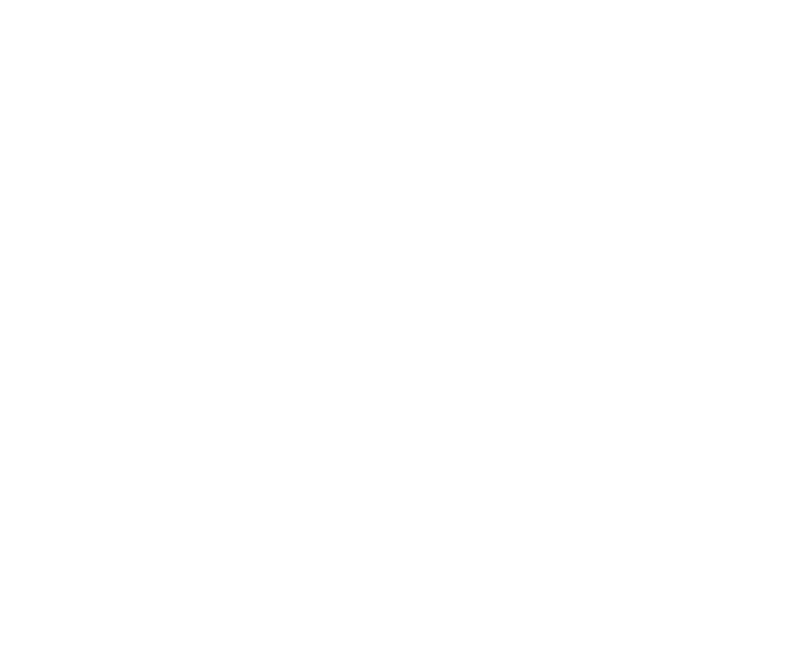 scroll, scrollTop: 0, scrollLeft: 0, axis: both 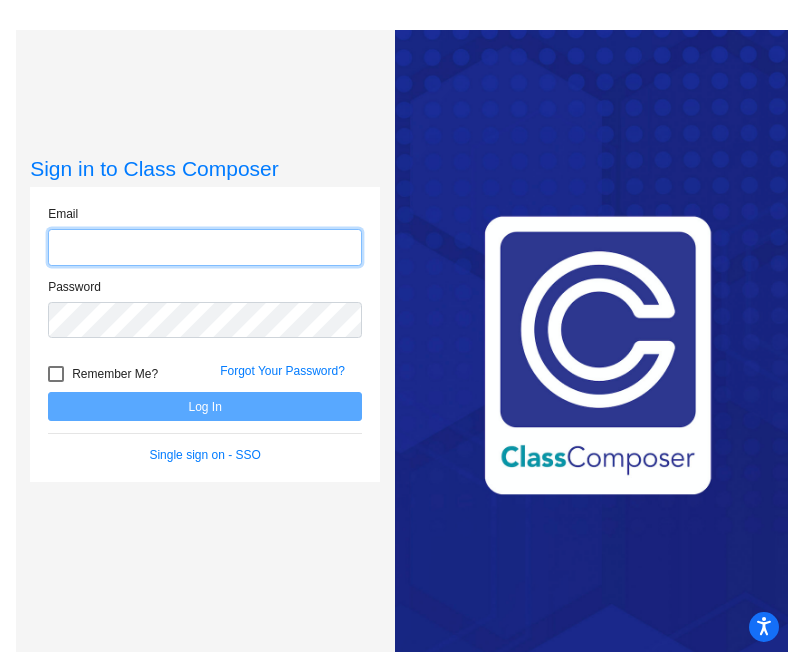 type on "rachel.hankerson@bvusd.org" 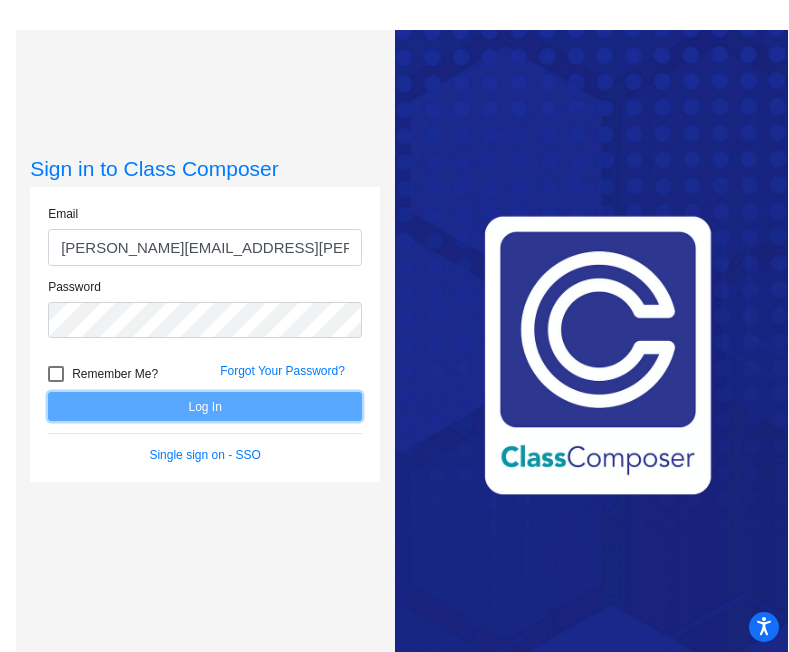 click on "Log In" 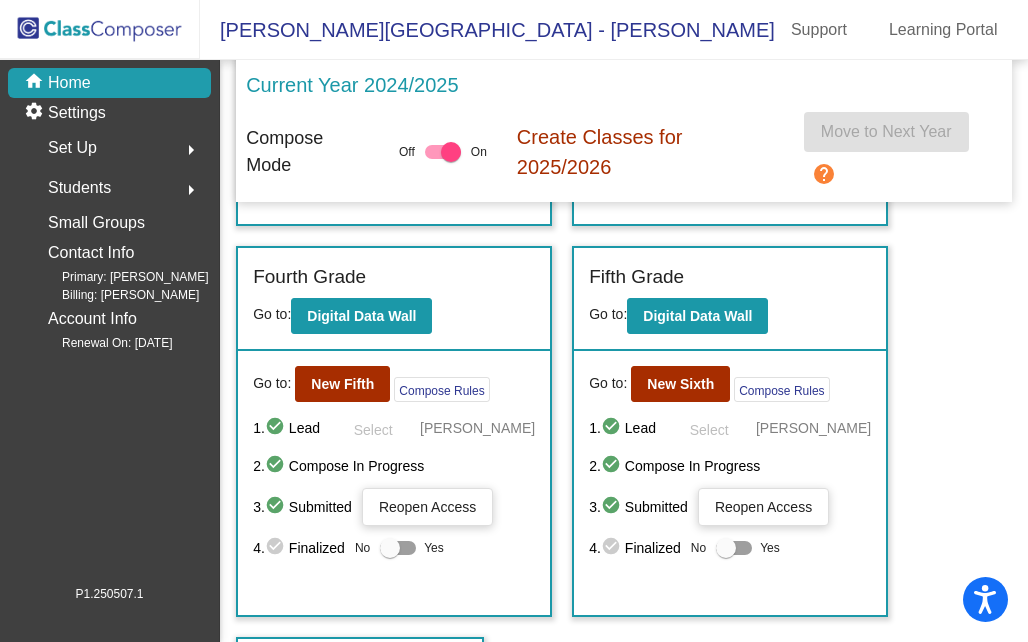 scroll, scrollTop: 1207, scrollLeft: 0, axis: vertical 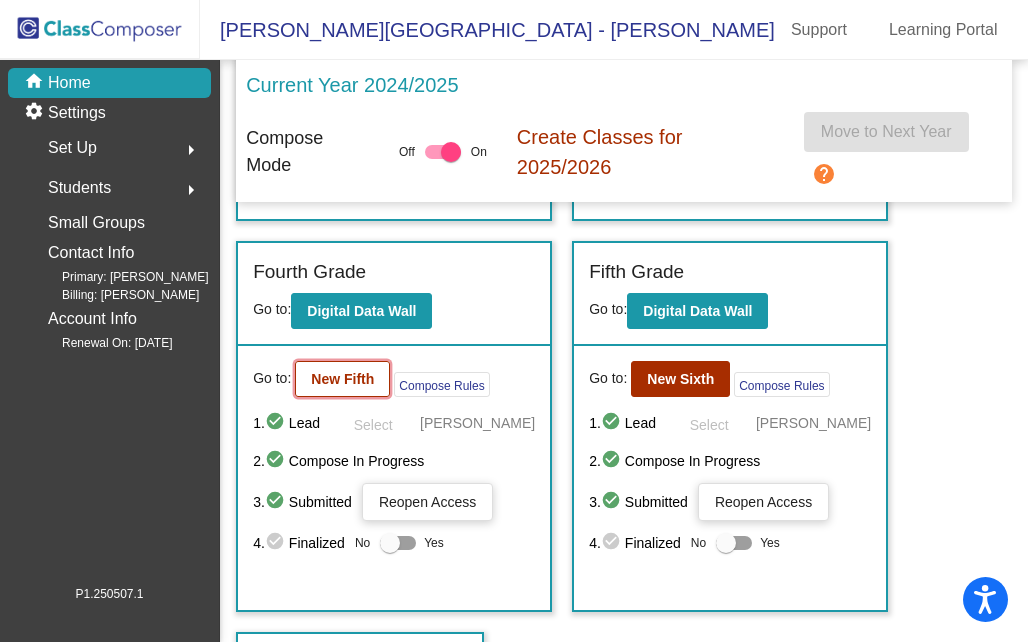 click on "New Fifth" 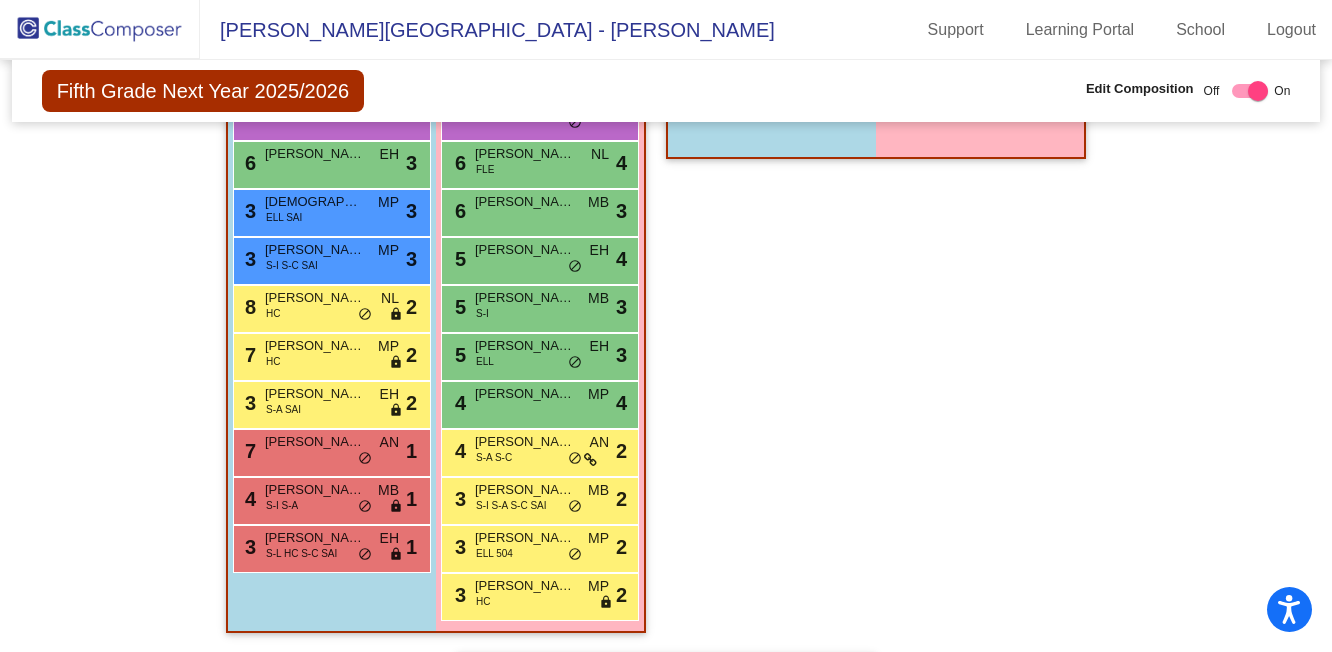 scroll, scrollTop: 1457, scrollLeft: 0, axis: vertical 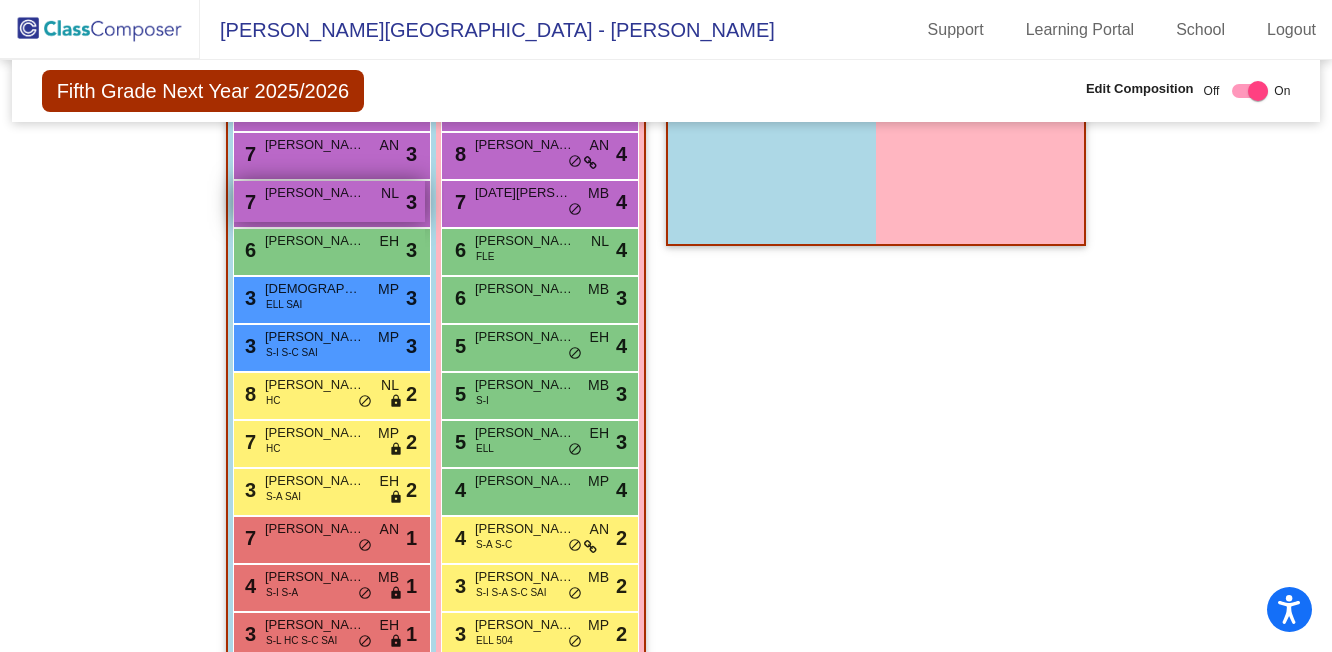 click on "Jack Hughes" at bounding box center [315, 193] 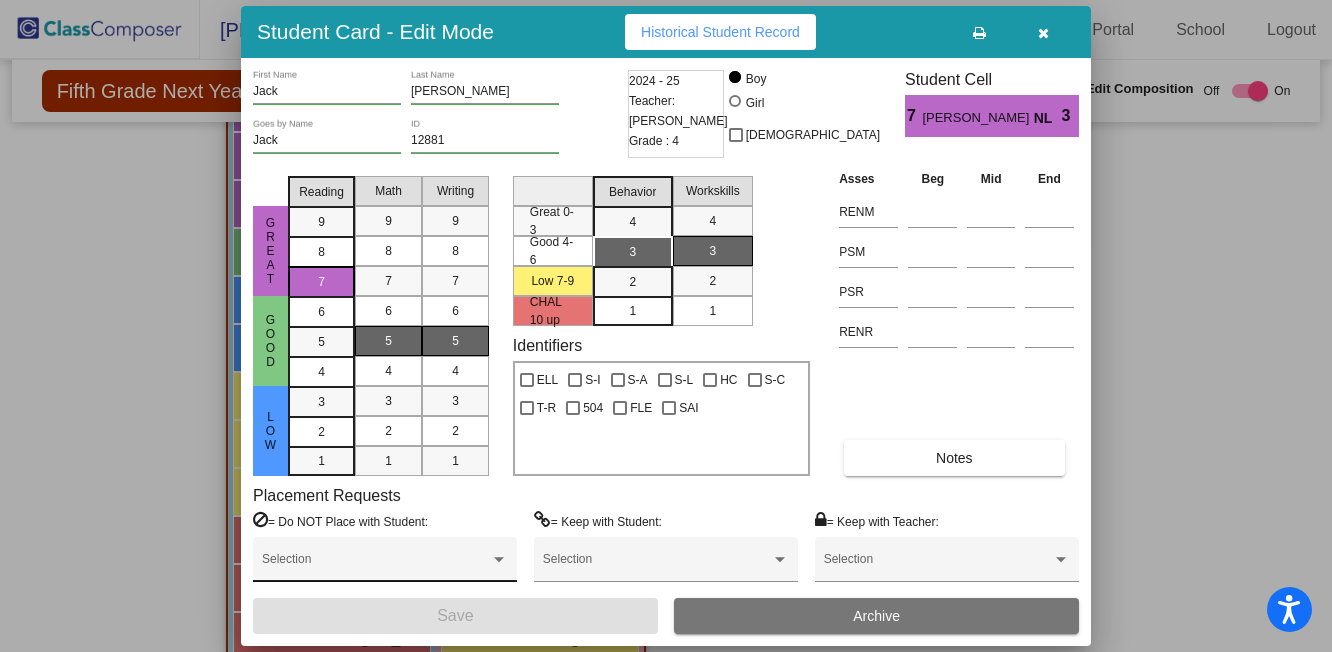 click on "Selection" at bounding box center [385, 564] 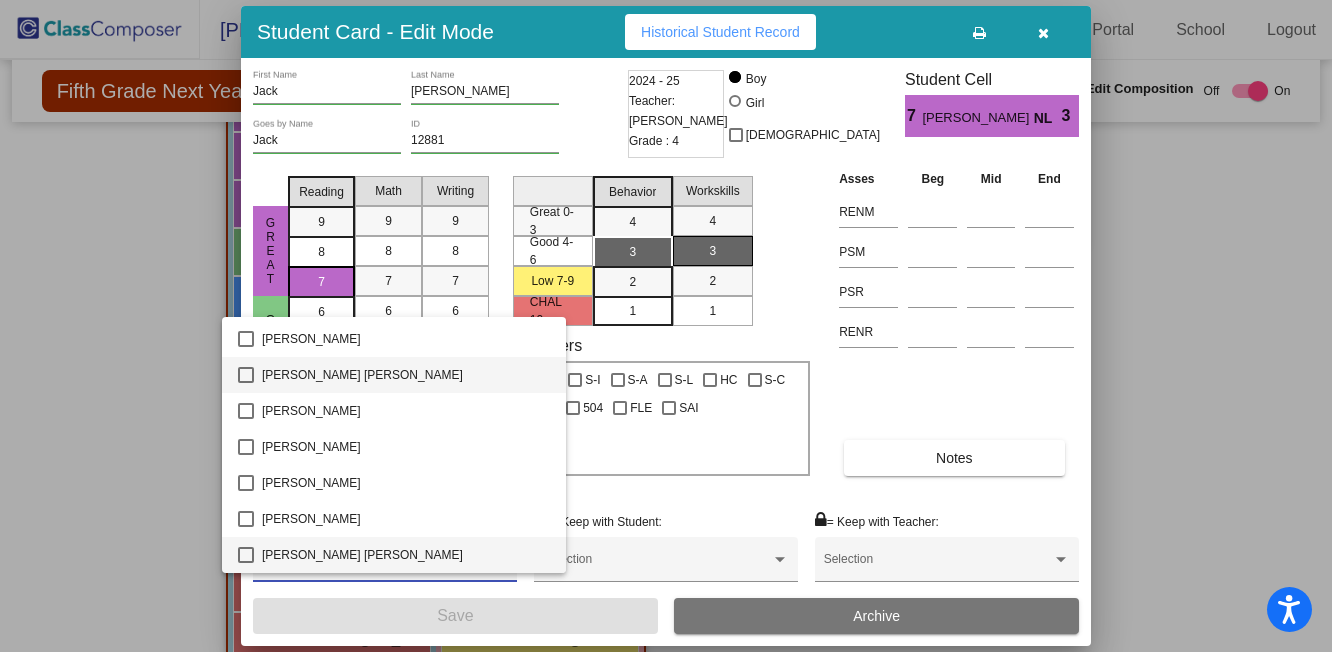 scroll, scrollTop: 1152, scrollLeft: 0, axis: vertical 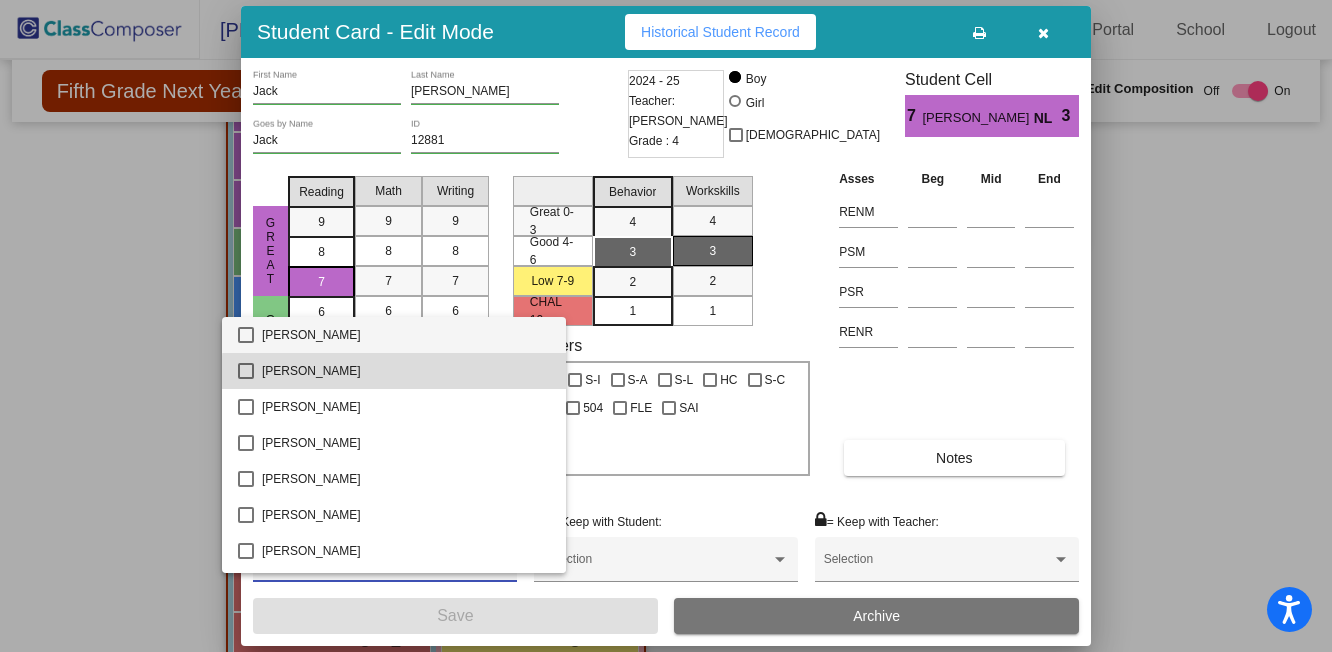 click on "Elijah Steele-Ellis" at bounding box center (406, 371) 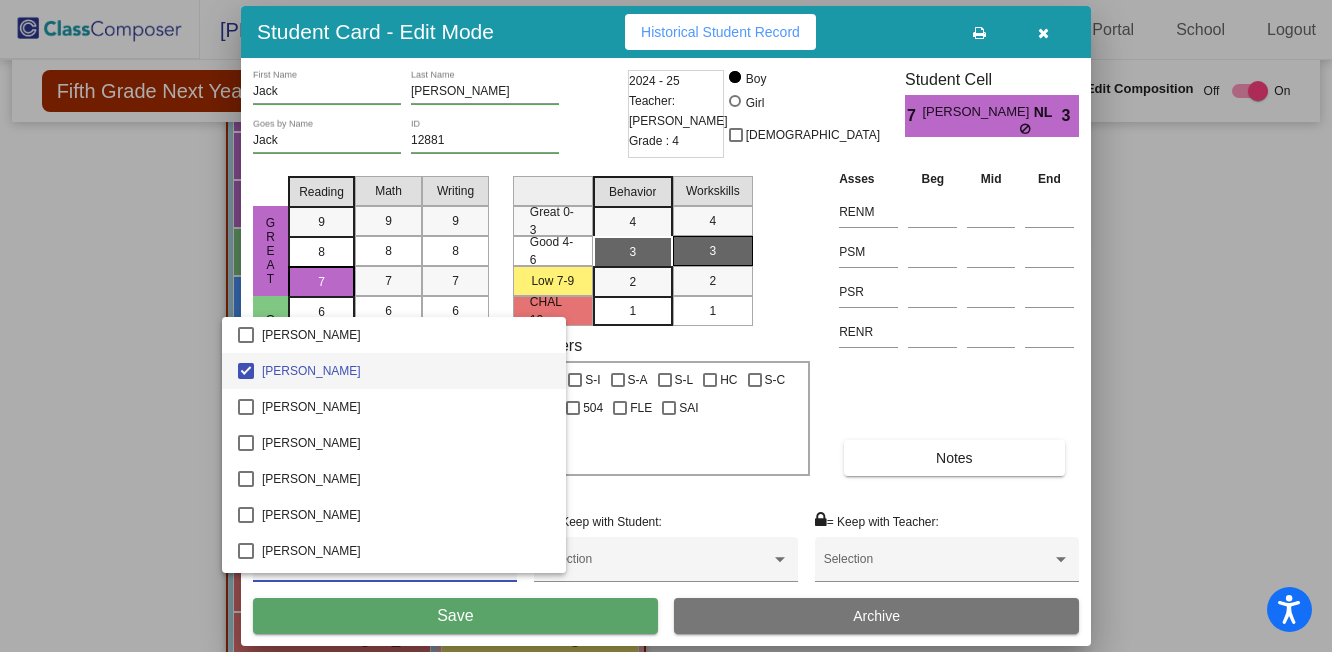 click at bounding box center (666, 326) 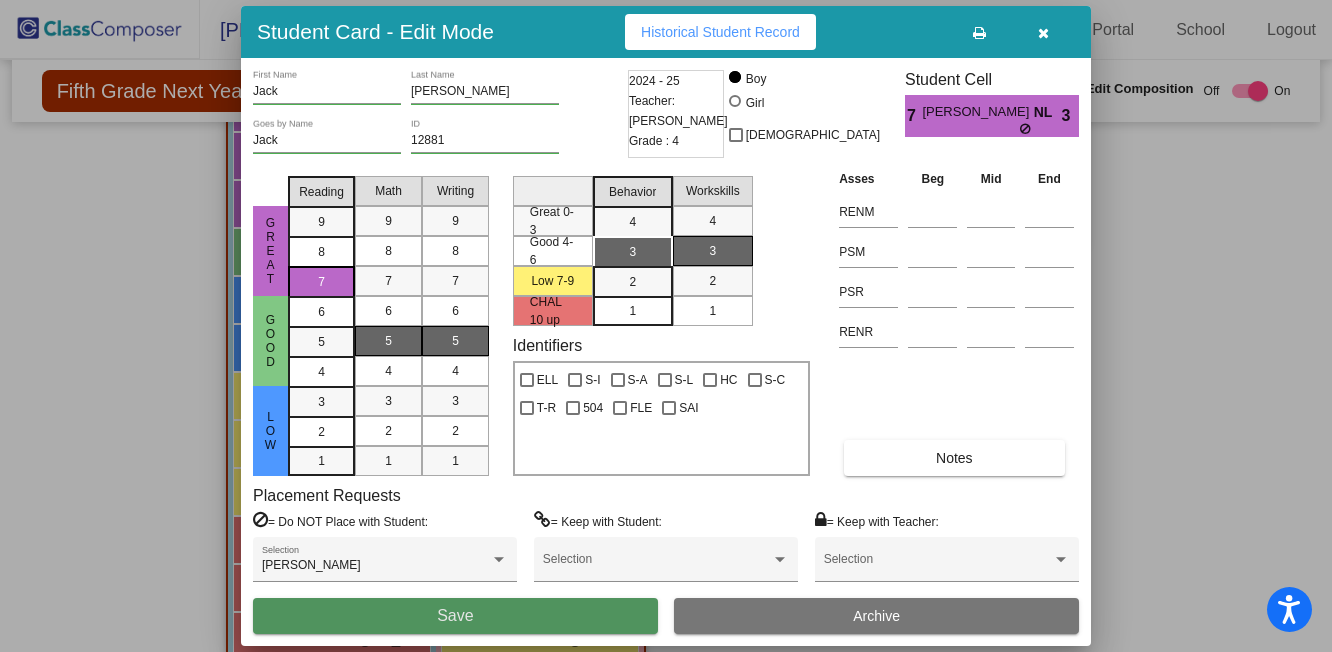 click on "Save" at bounding box center (455, 616) 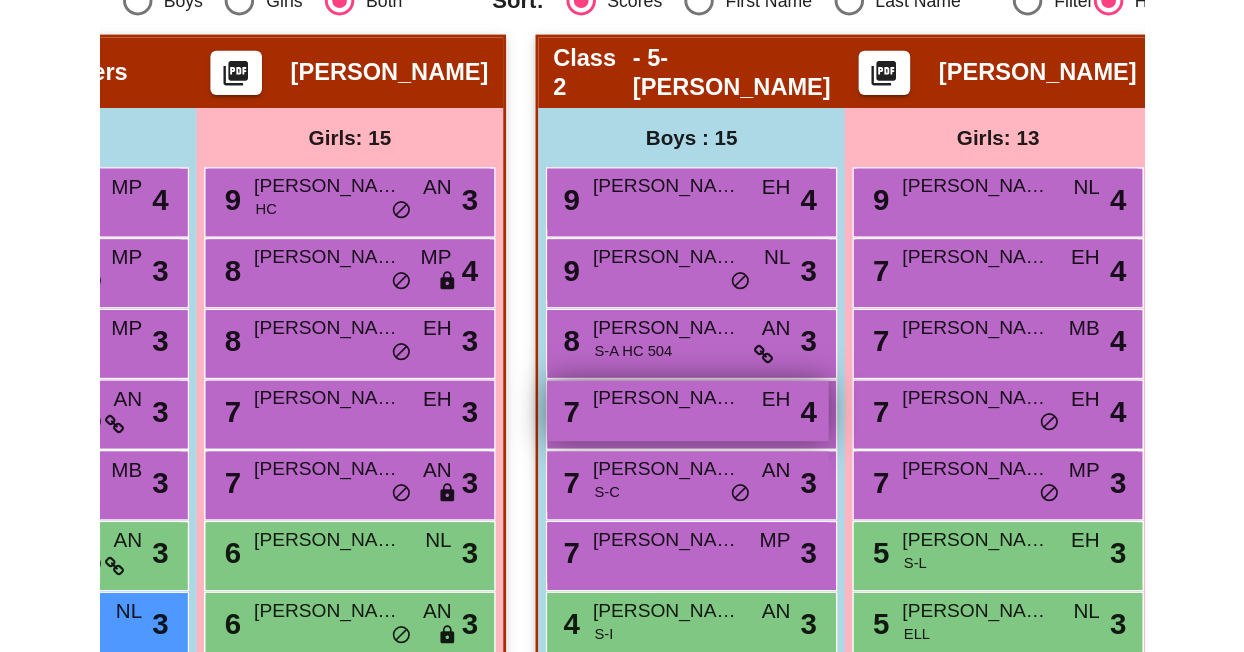 scroll, scrollTop: 398, scrollLeft: 0, axis: vertical 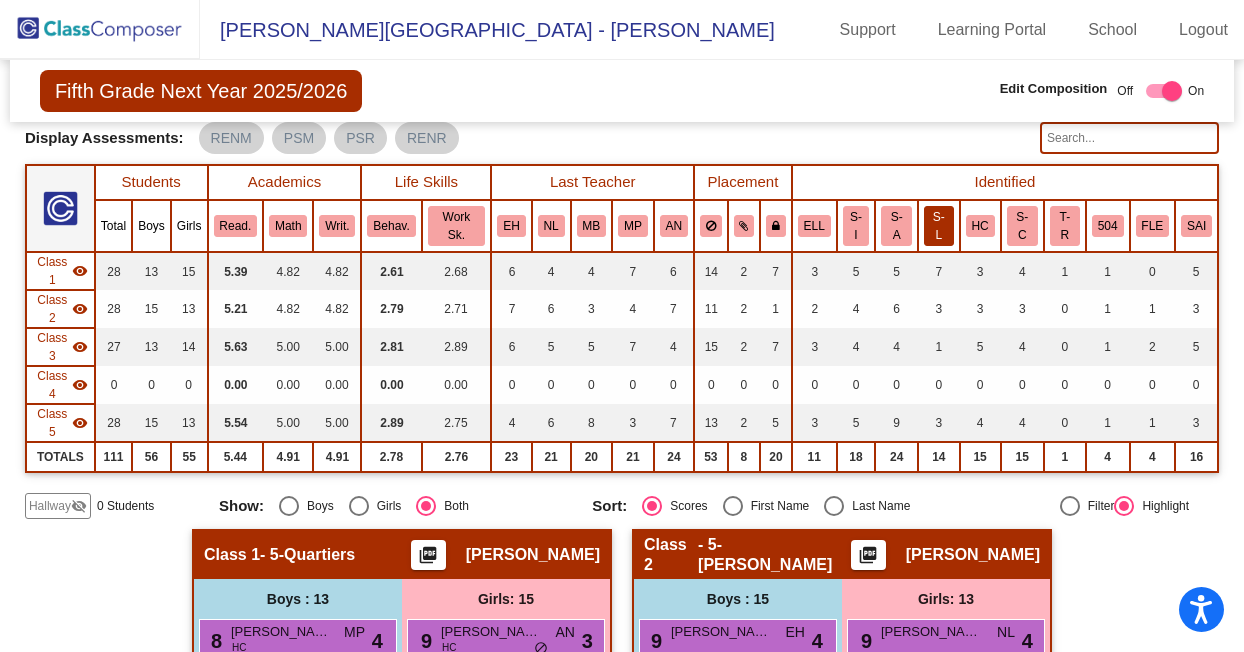 click on "S-L" 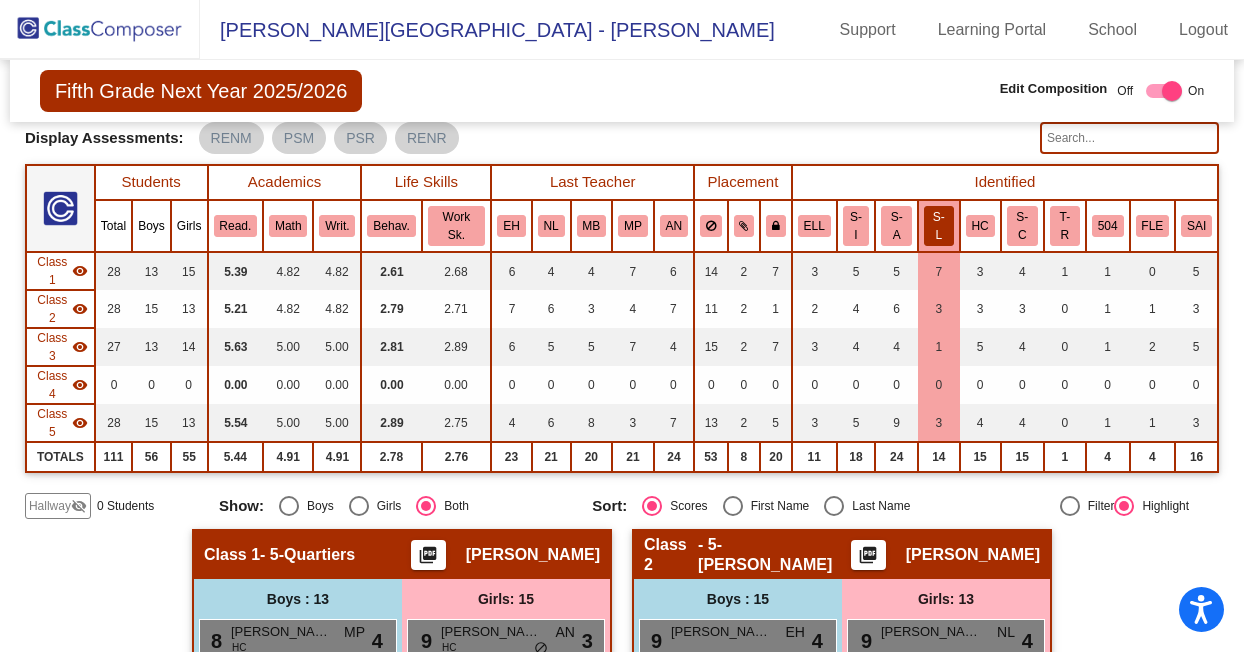 click on "S-L" 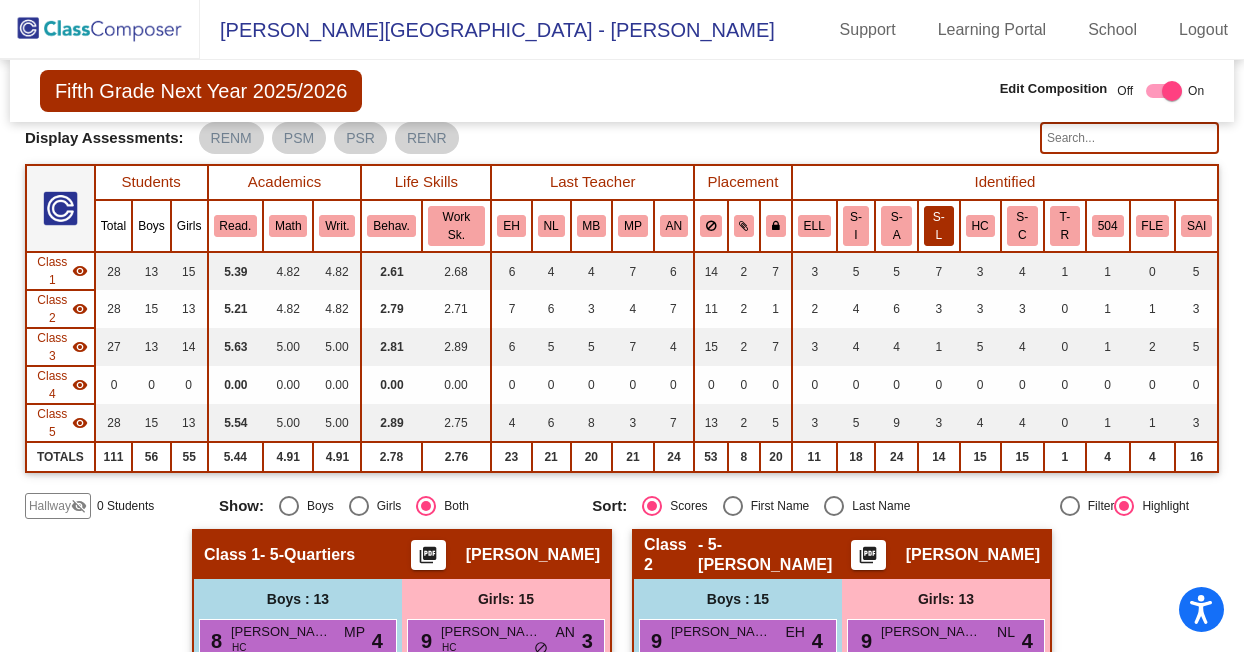 click on "S-L" 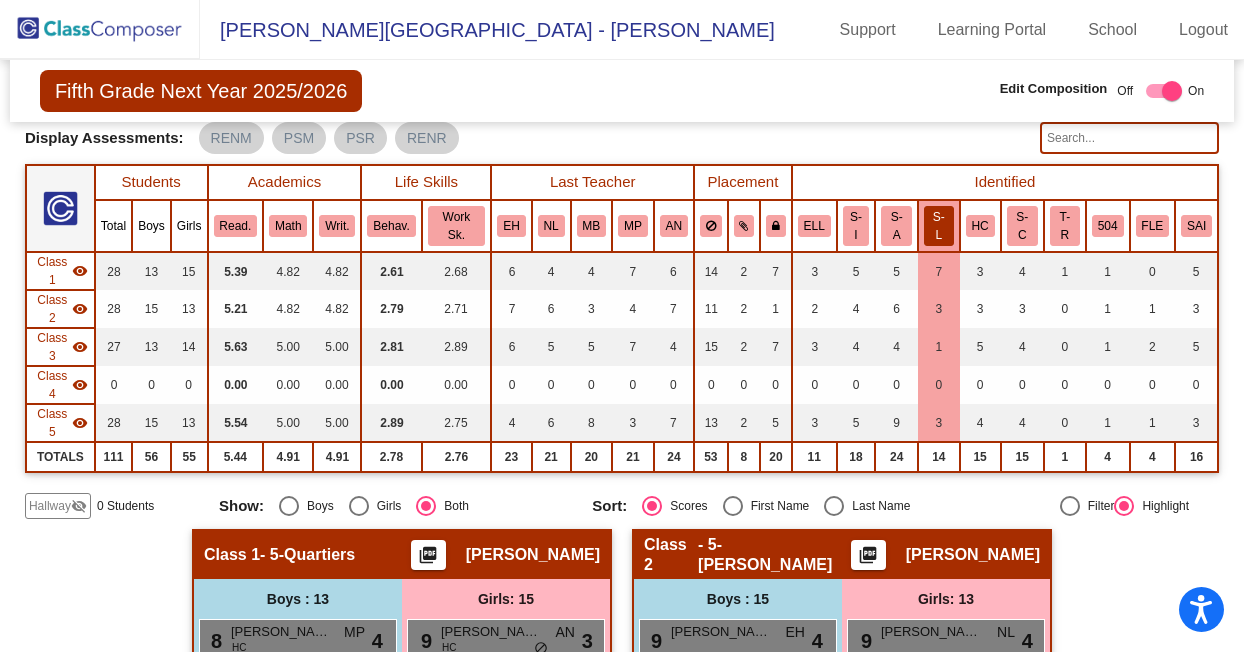 click on "S-L" 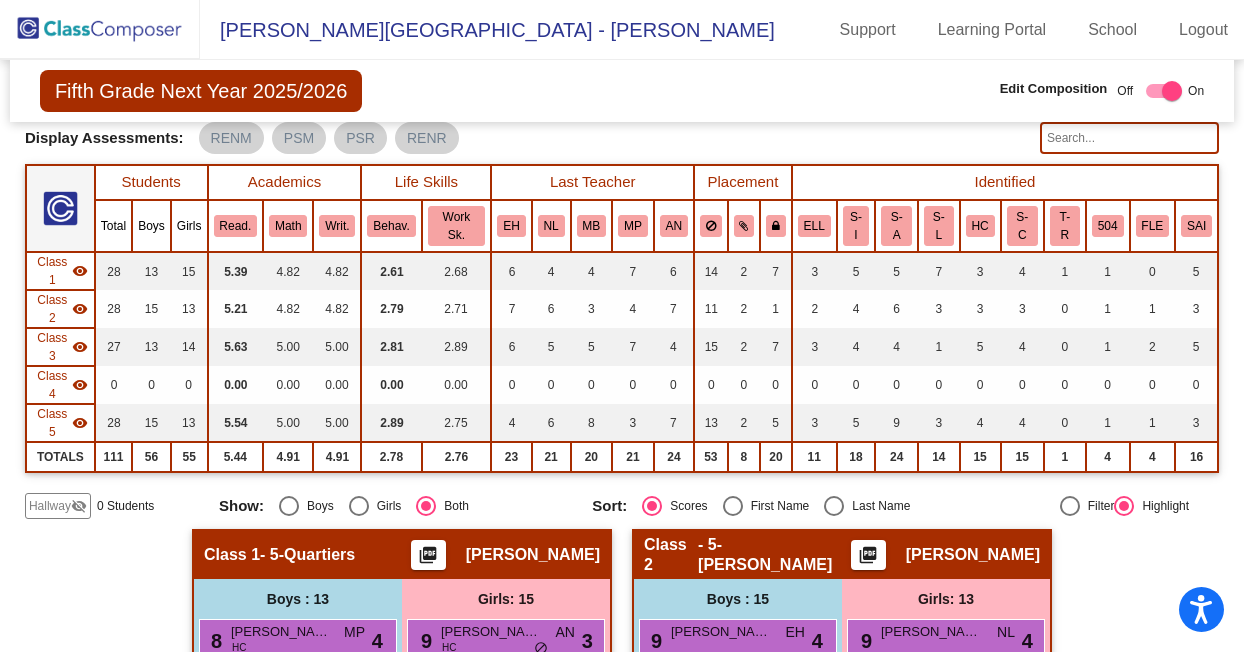 click 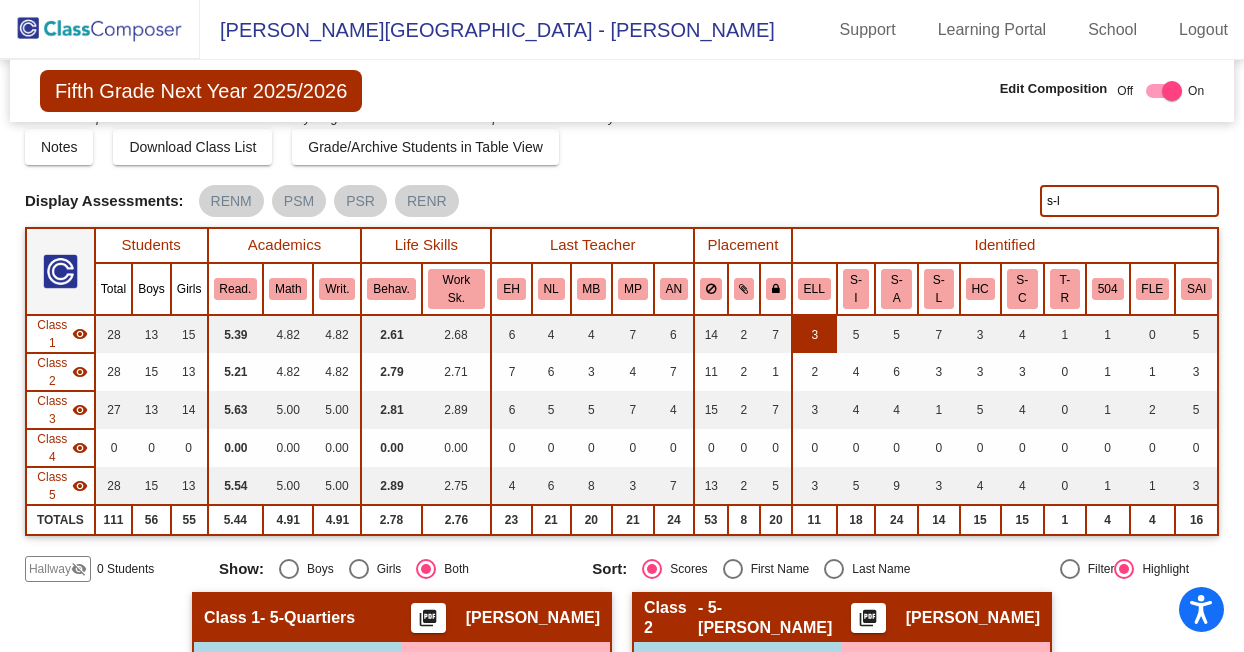 scroll, scrollTop: 0, scrollLeft: 0, axis: both 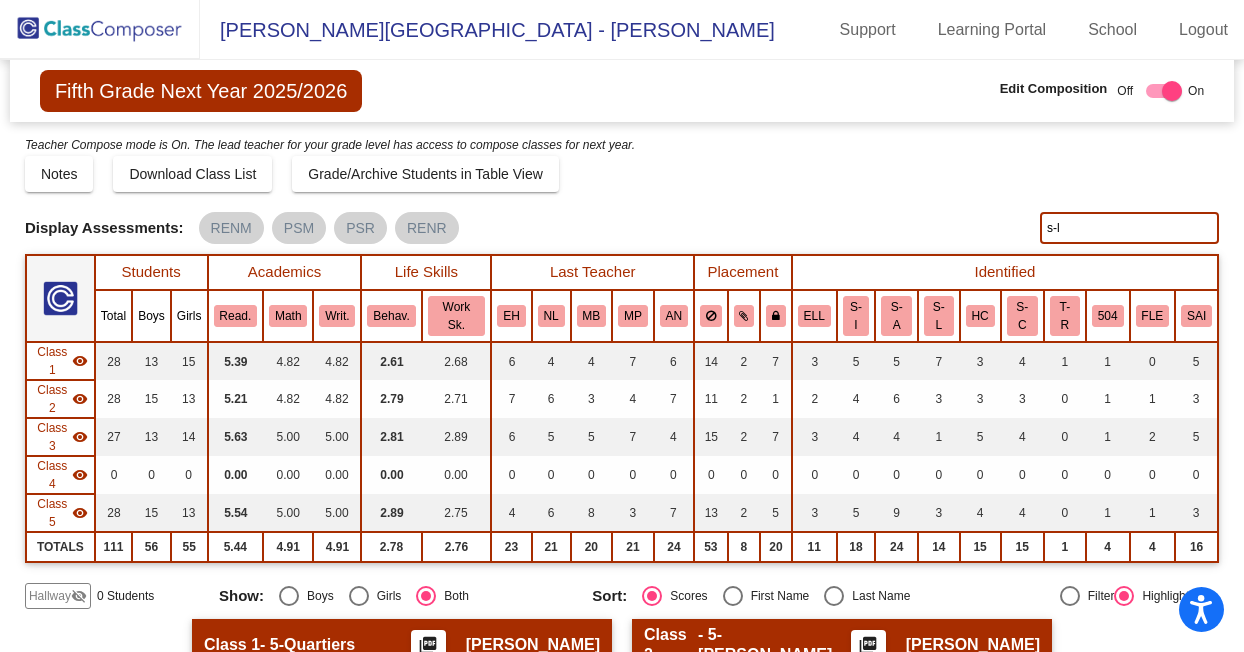 click on "Teacher Compose mode is On. The lead teacher for your grade level has access to compose classes
for next year." 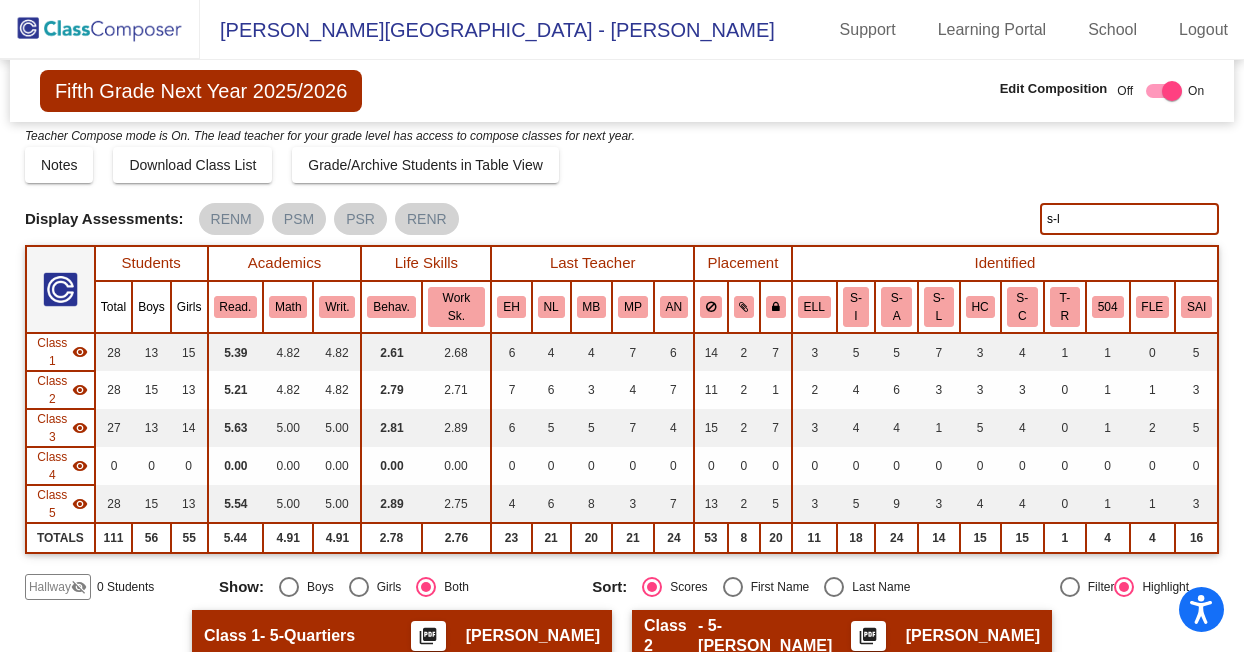 scroll, scrollTop: 0, scrollLeft: 0, axis: both 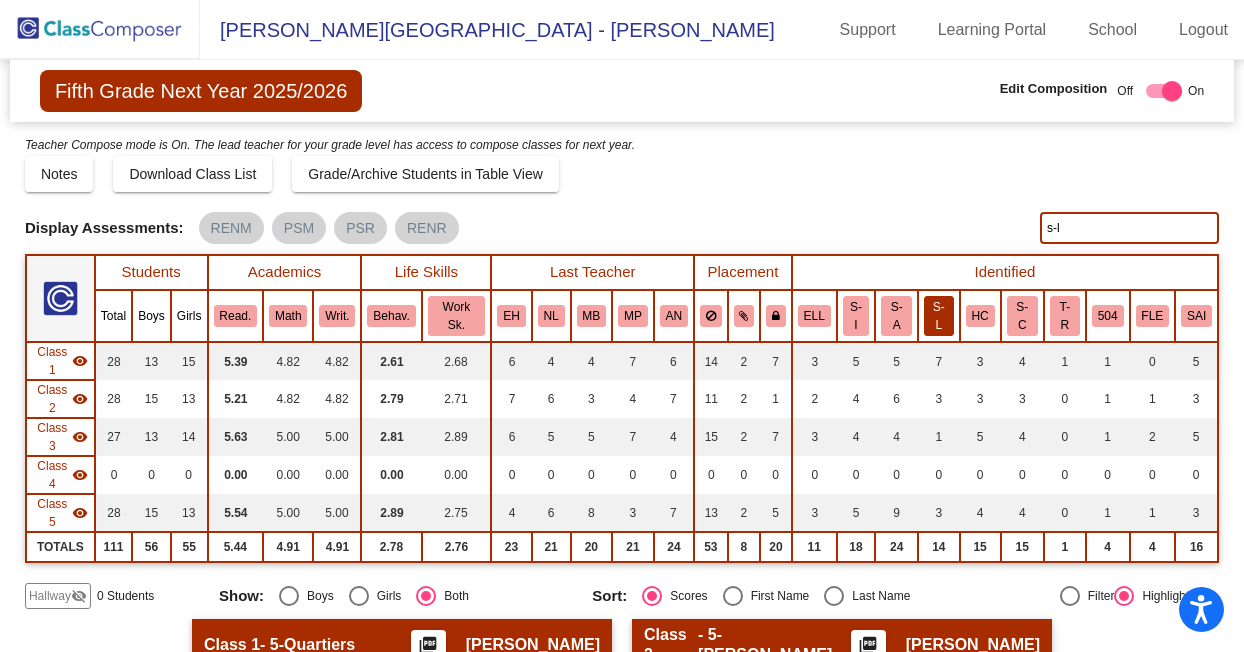 click on "S-L" 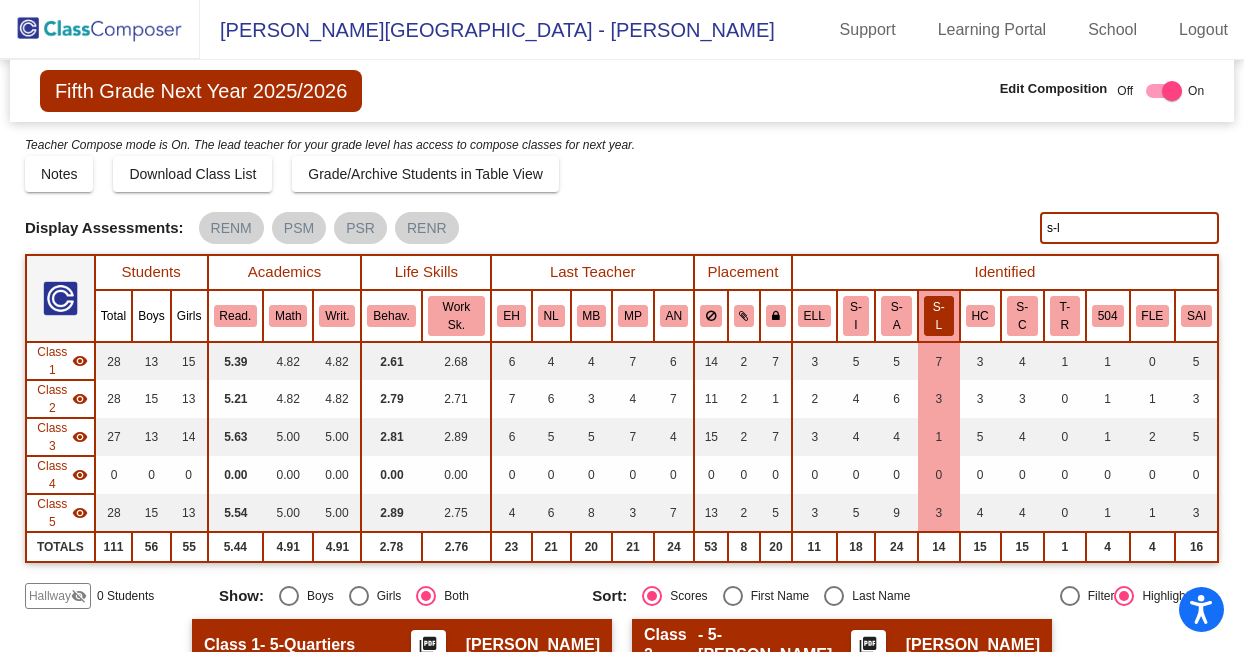 click on "s-l" 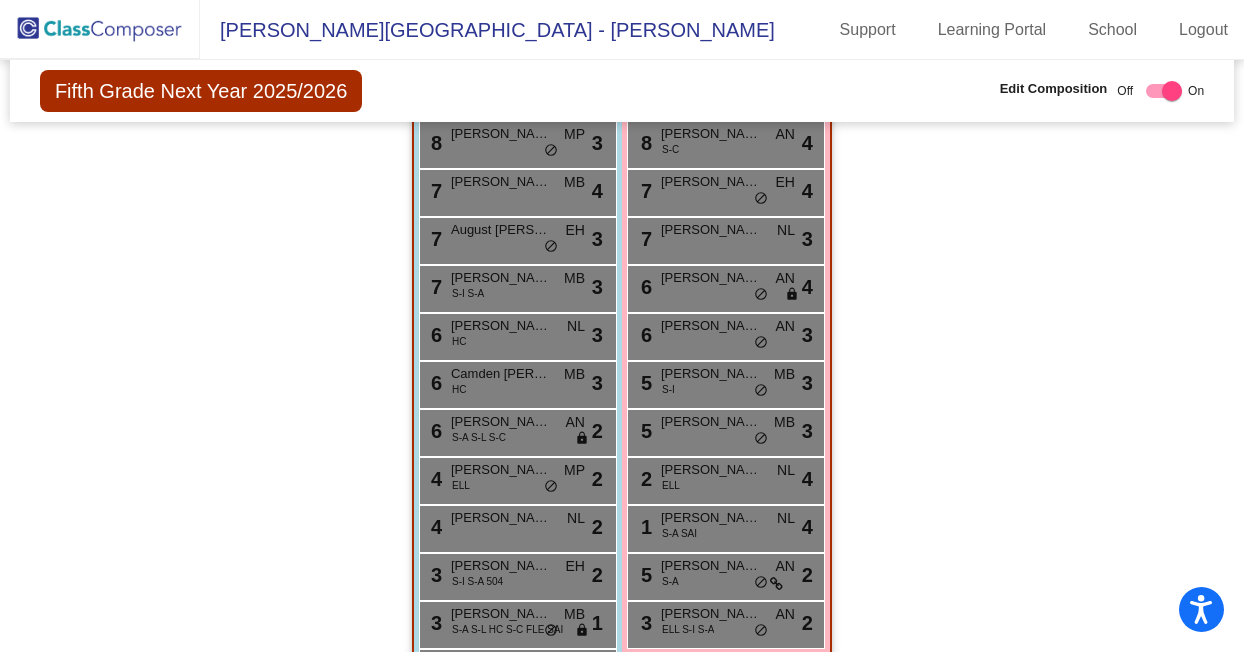 scroll, scrollTop: 2444, scrollLeft: 0, axis: vertical 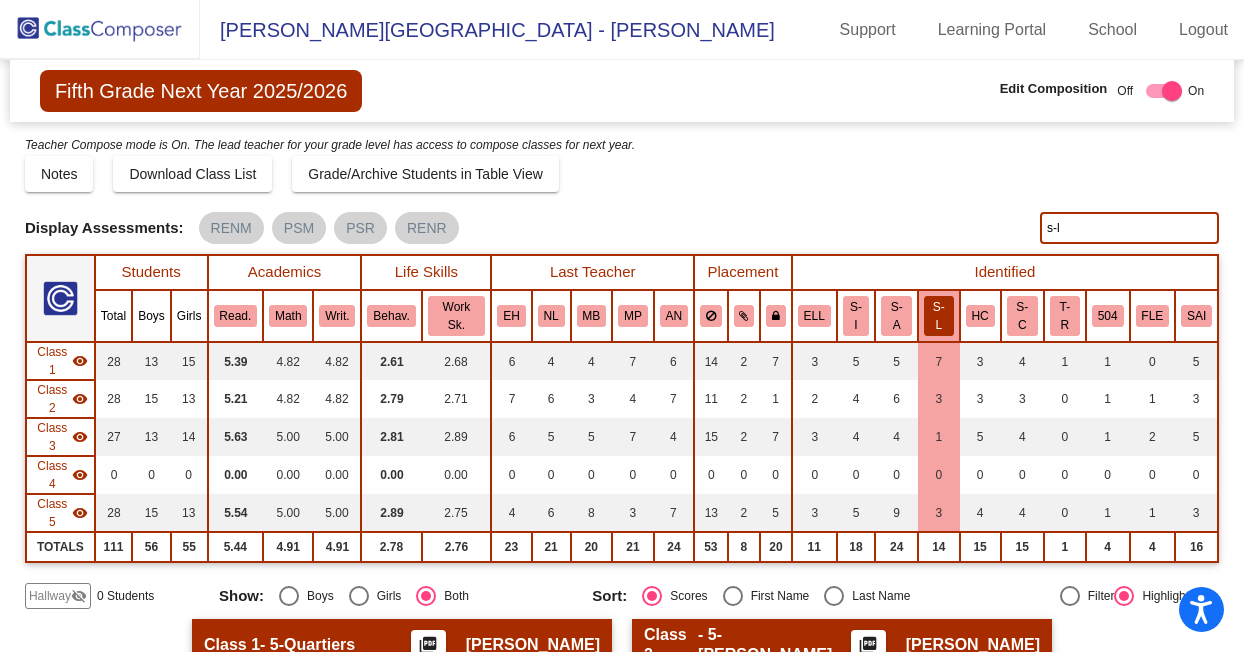 click on "s-l" 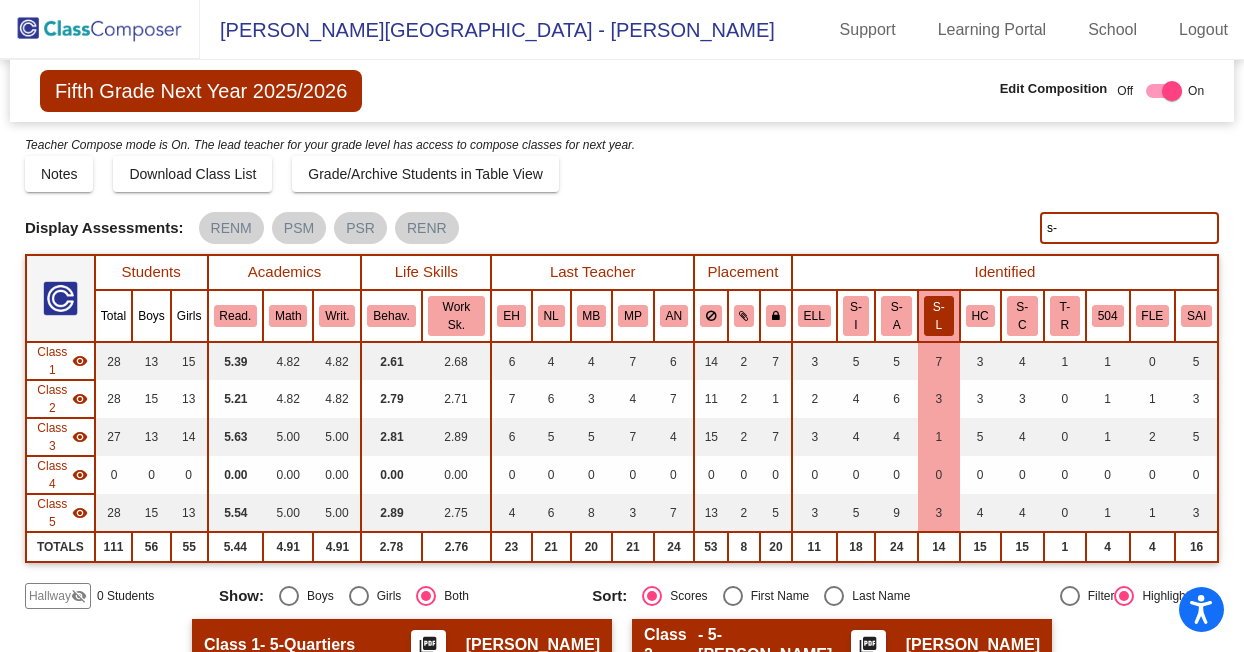 type on "s" 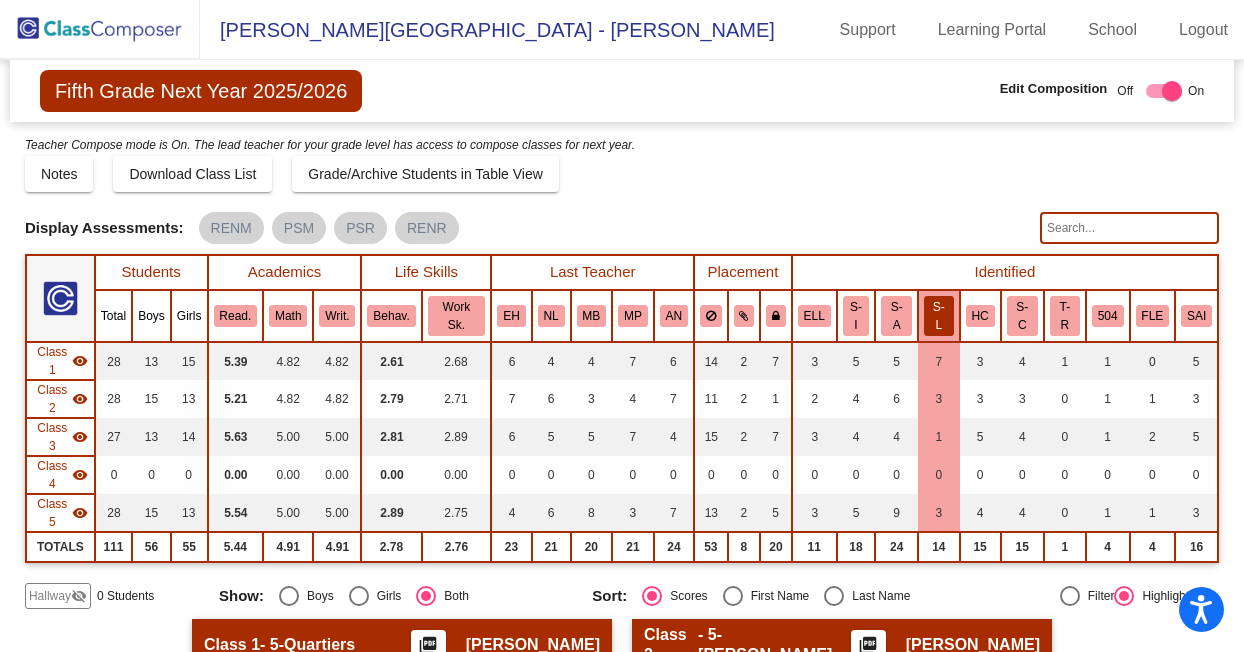 type 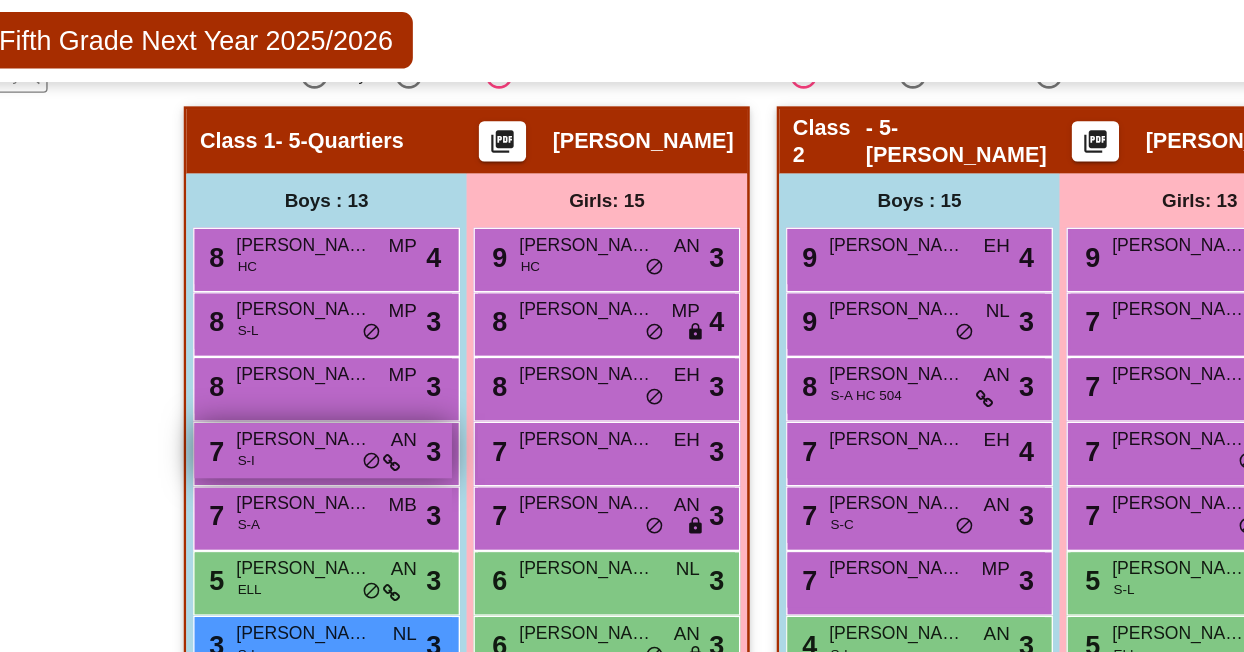 scroll, scrollTop: 444, scrollLeft: 0, axis: vertical 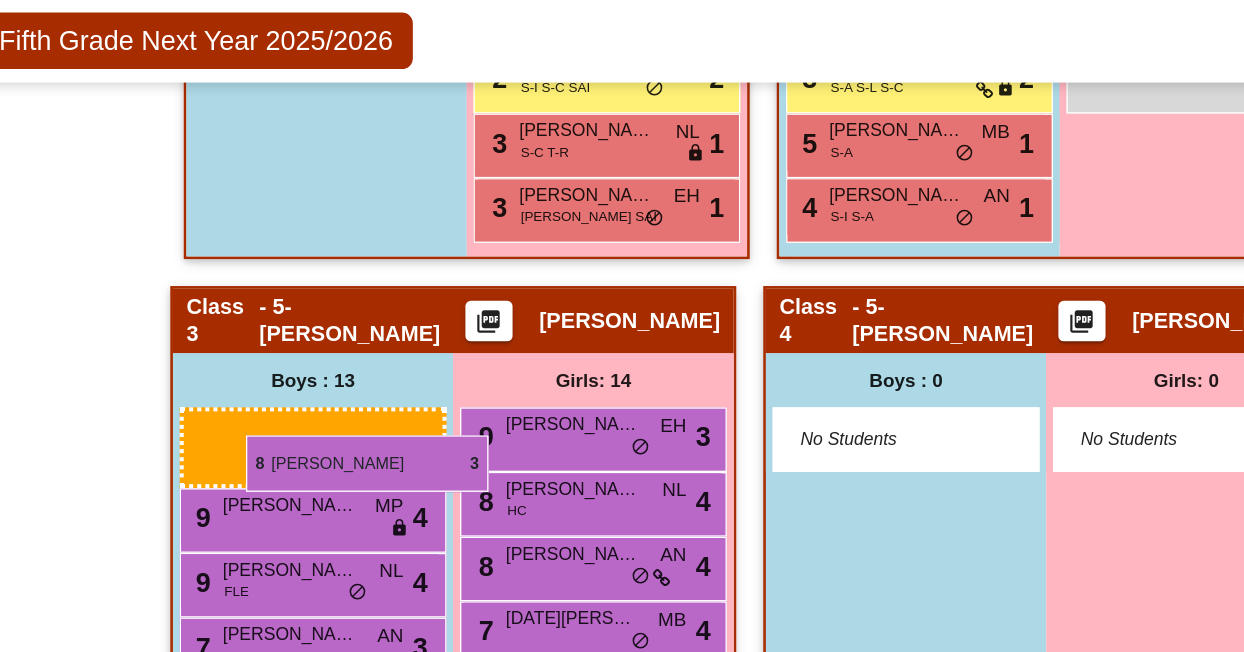 drag, startPoint x: 280, startPoint y: 346, endPoint x: 238, endPoint y: 384, distance: 56.63921 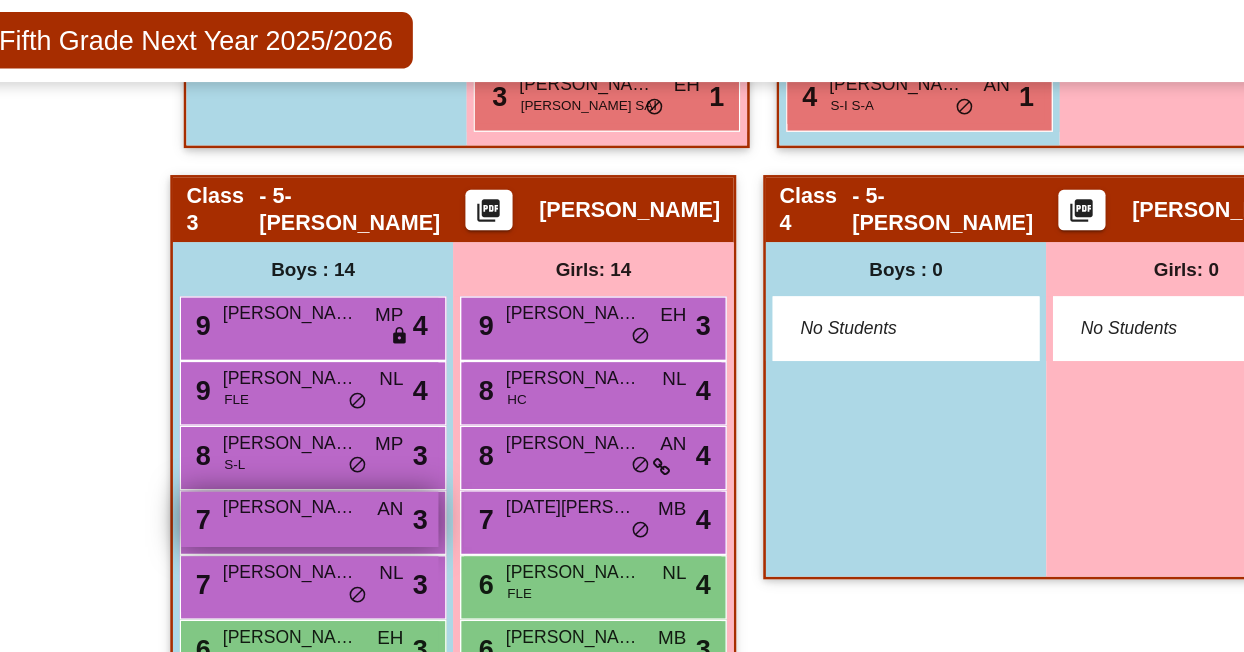 scroll, scrollTop: 1272, scrollLeft: 0, axis: vertical 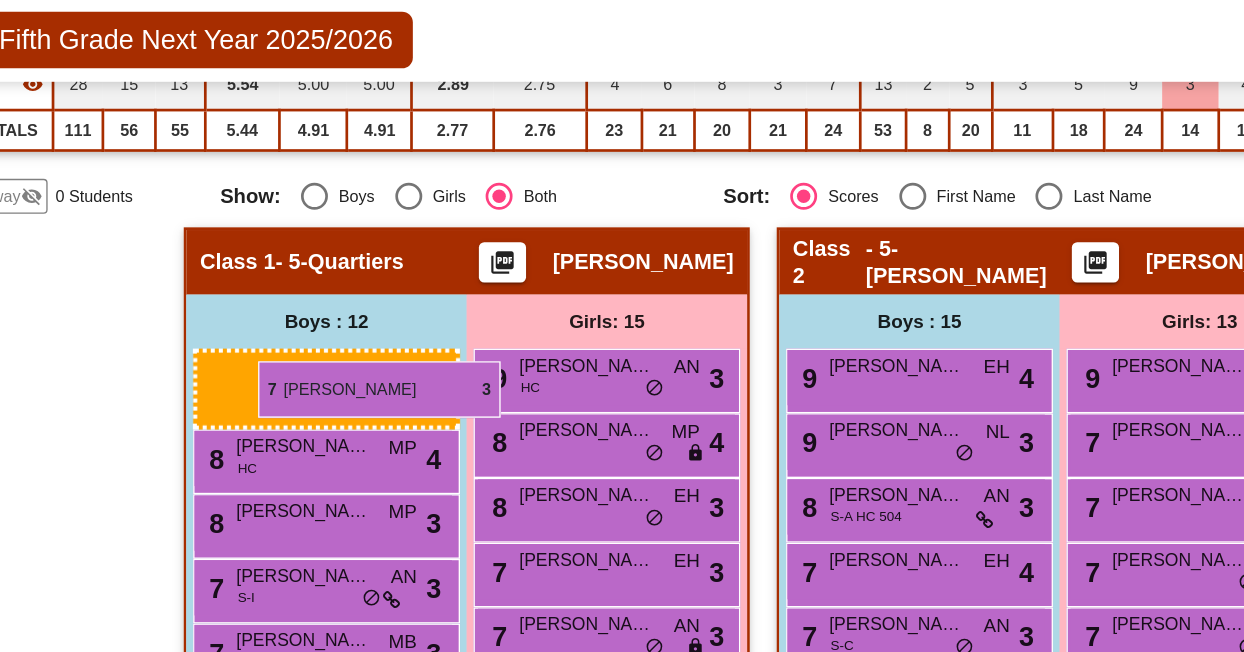 drag, startPoint x: 229, startPoint y: 453, endPoint x: 247, endPoint y: 329, distance: 125.299644 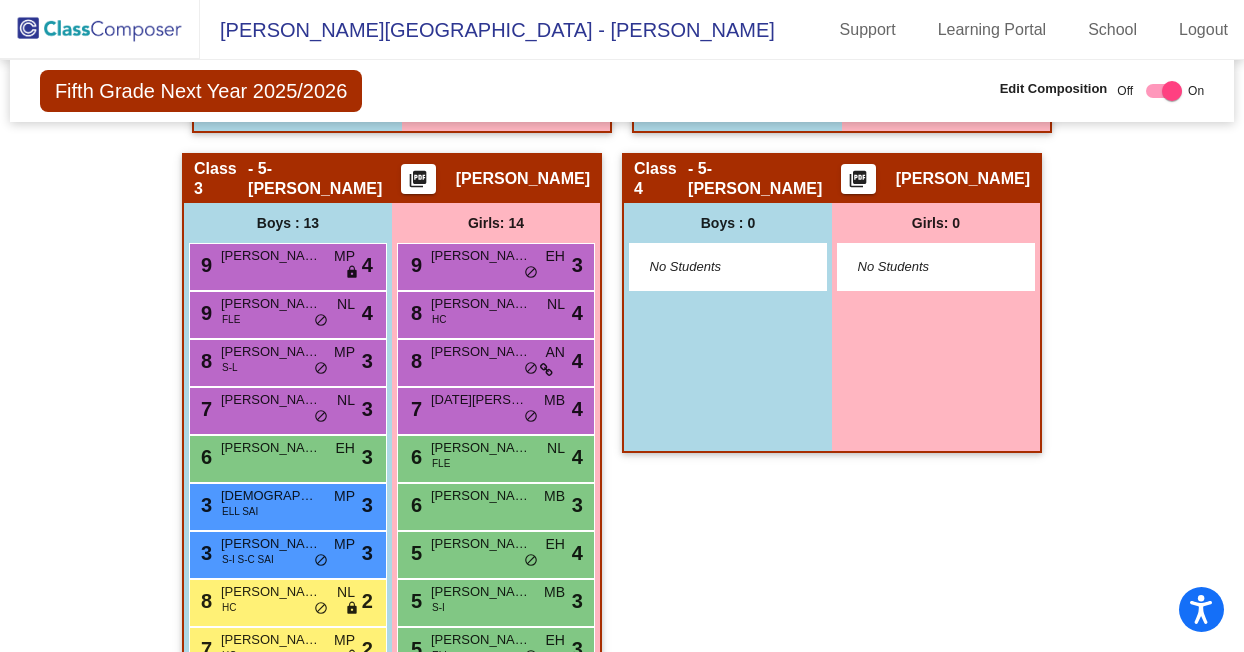 scroll, scrollTop: 1310, scrollLeft: 0, axis: vertical 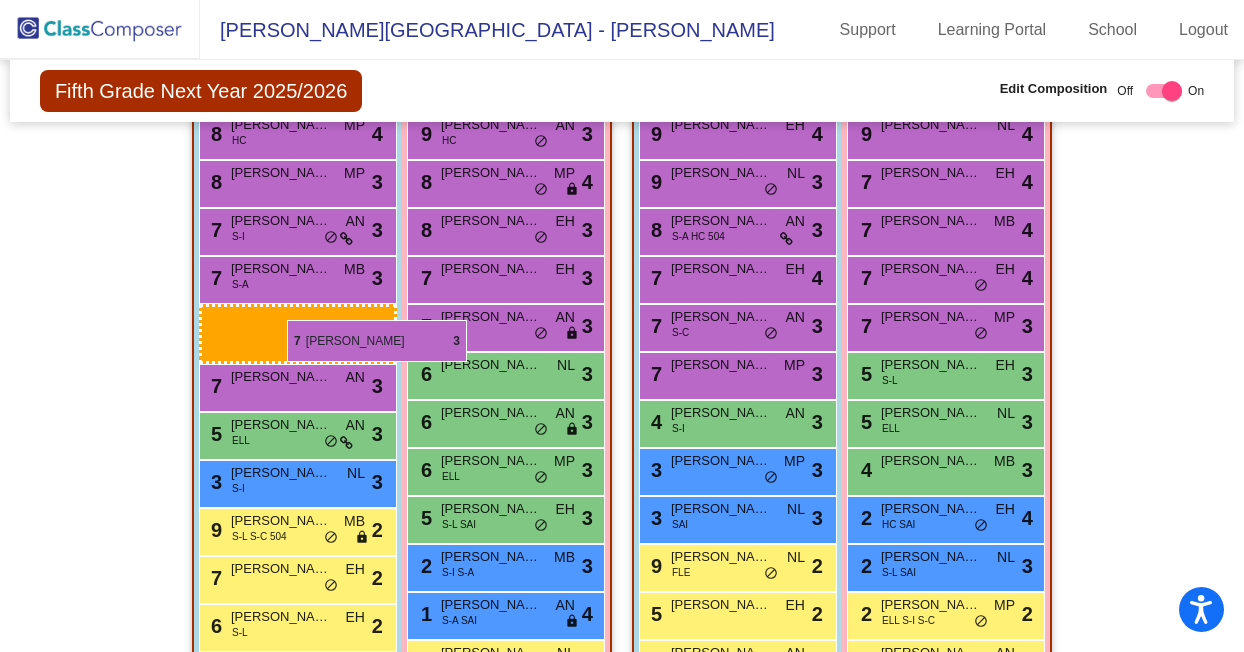 drag, startPoint x: 265, startPoint y: 399, endPoint x: 284, endPoint y: 330, distance: 71.568146 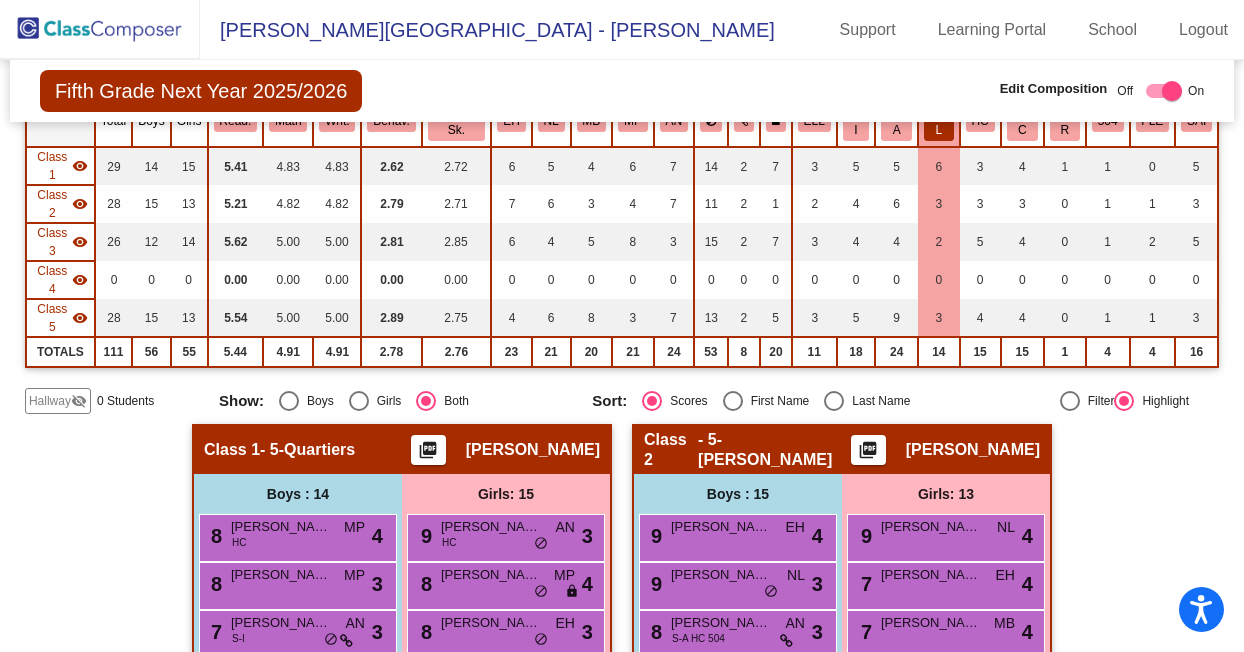 scroll, scrollTop: 181, scrollLeft: 0, axis: vertical 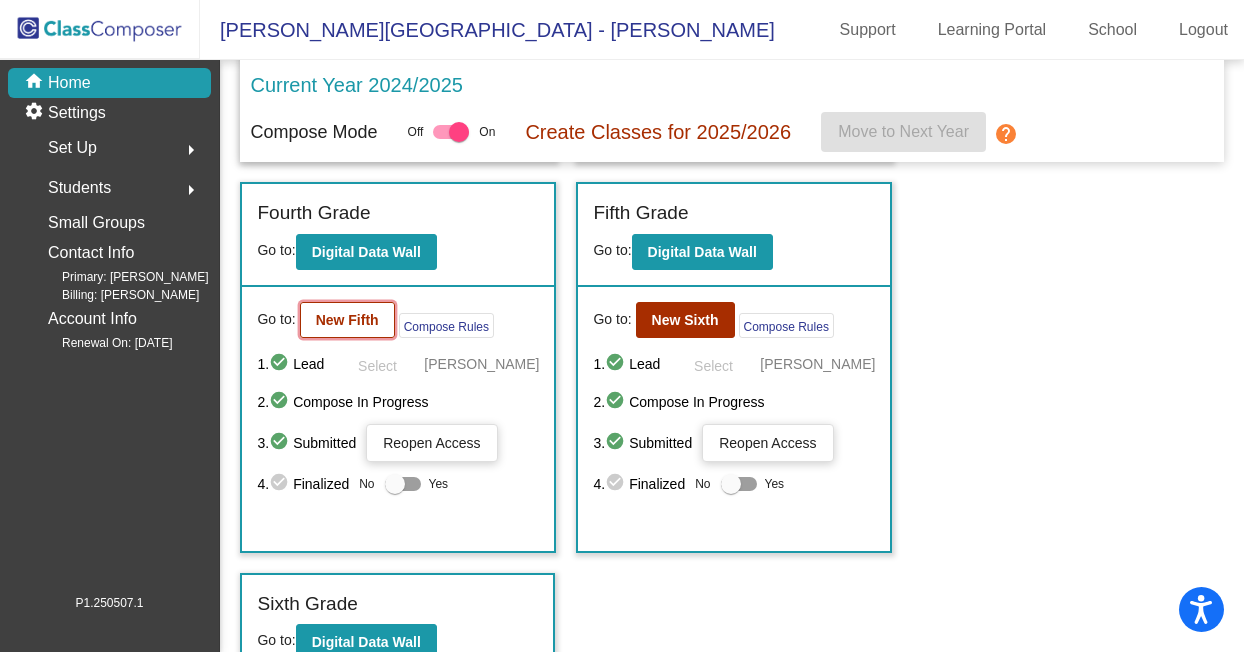 click on "New Fifth" 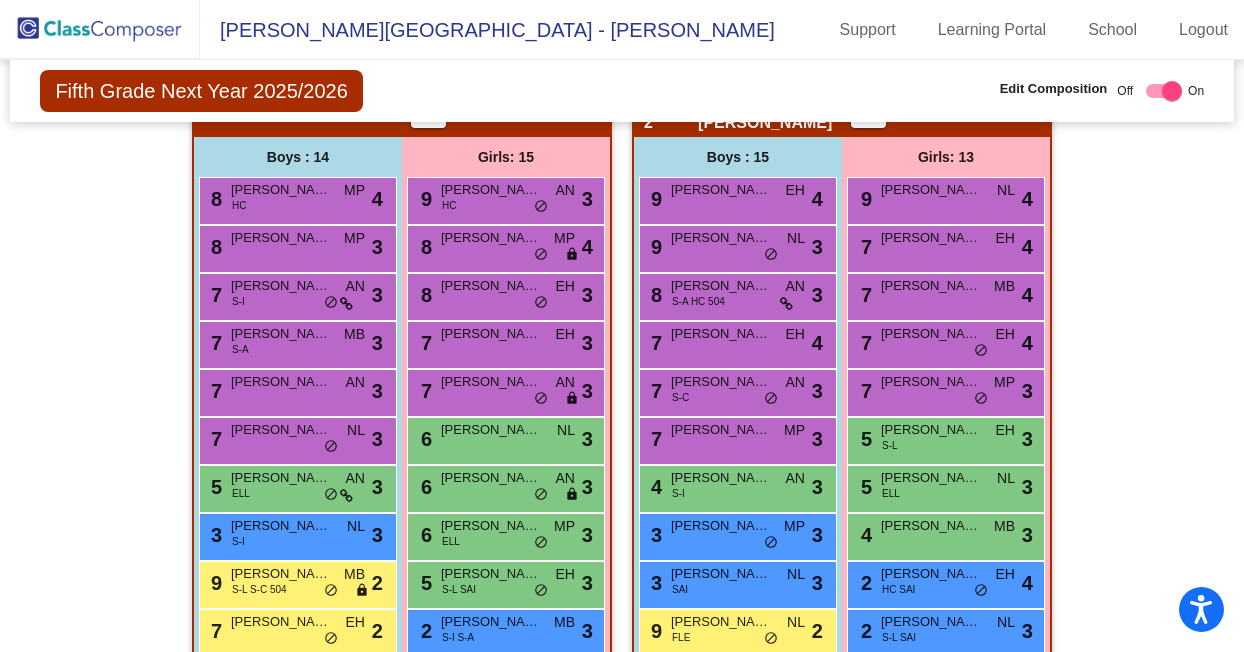 scroll, scrollTop: 537, scrollLeft: 0, axis: vertical 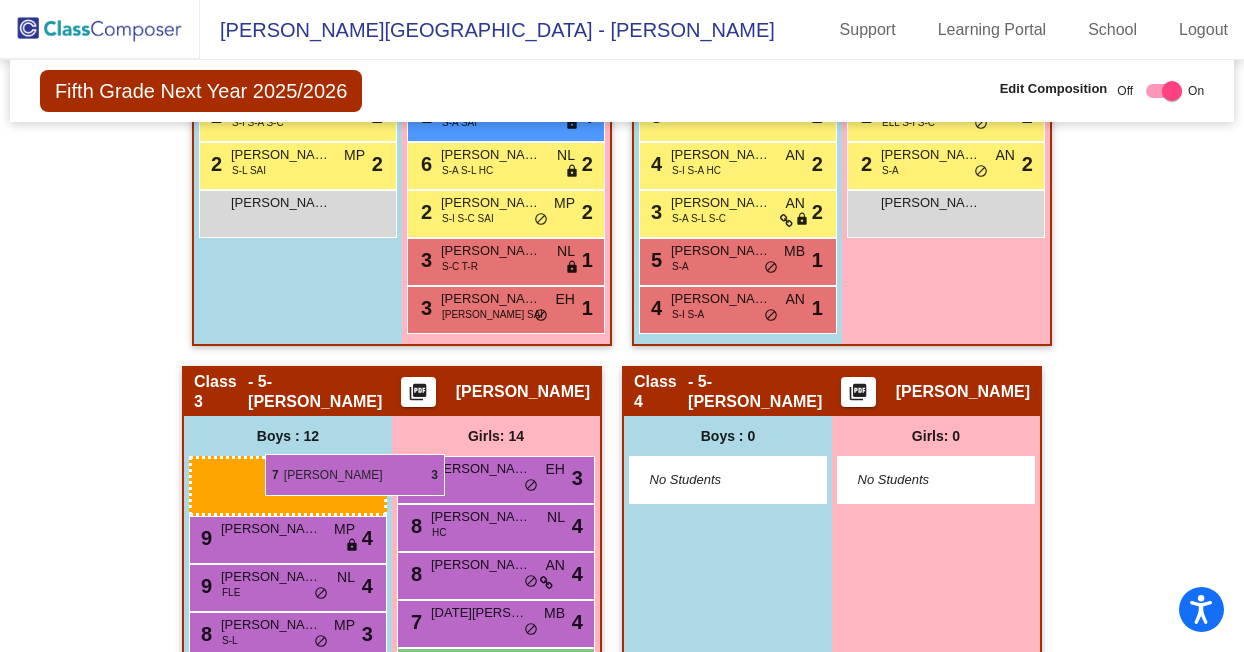 drag, startPoint x: 265, startPoint y: 392, endPoint x: 265, endPoint y: 428, distance: 36 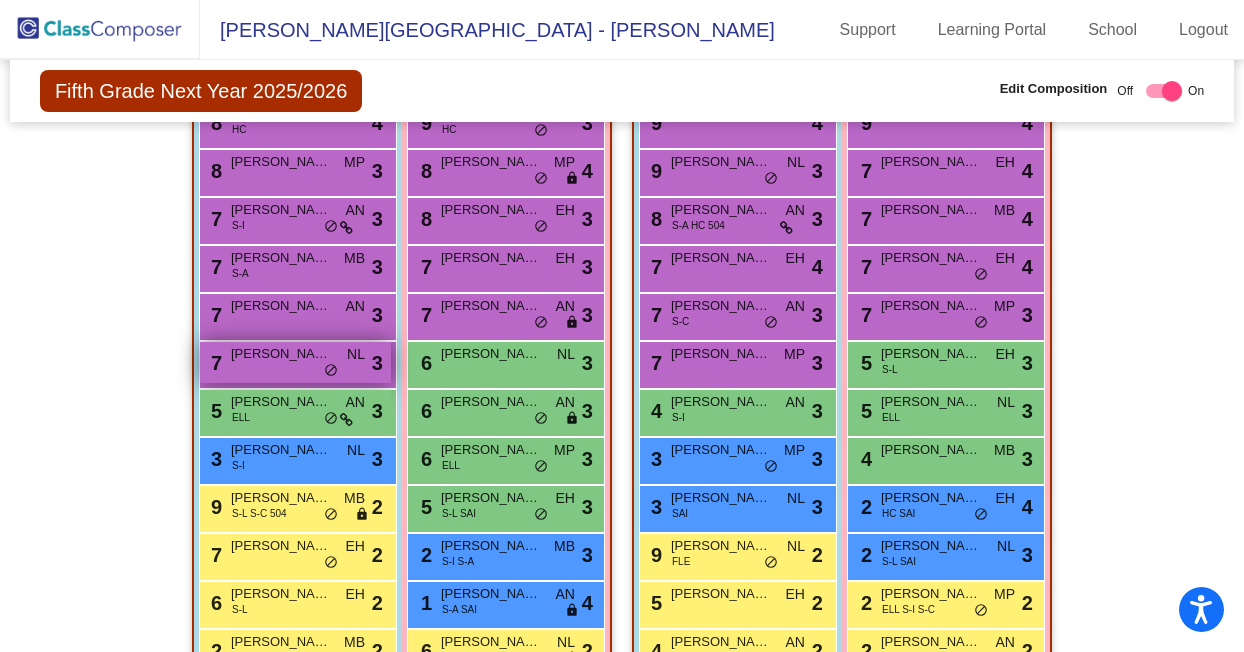 scroll, scrollTop: 573, scrollLeft: 0, axis: vertical 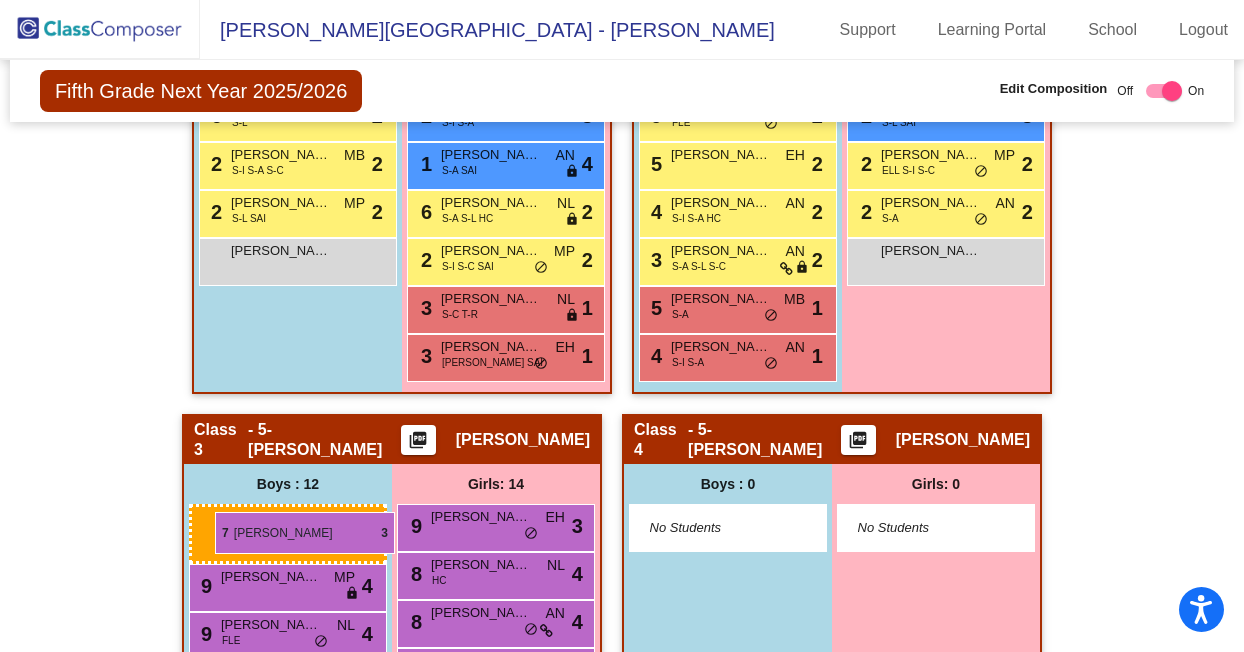drag, startPoint x: 261, startPoint y: 363, endPoint x: 215, endPoint y: 512, distance: 155.93909 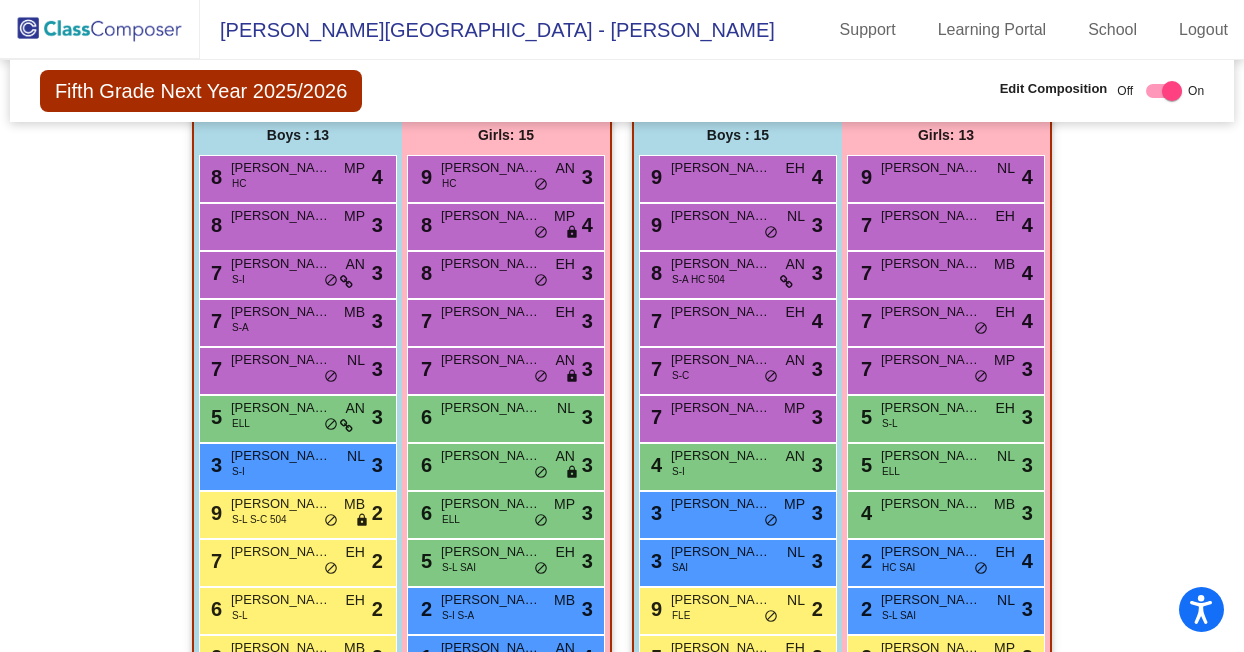 scroll, scrollTop: 547, scrollLeft: 0, axis: vertical 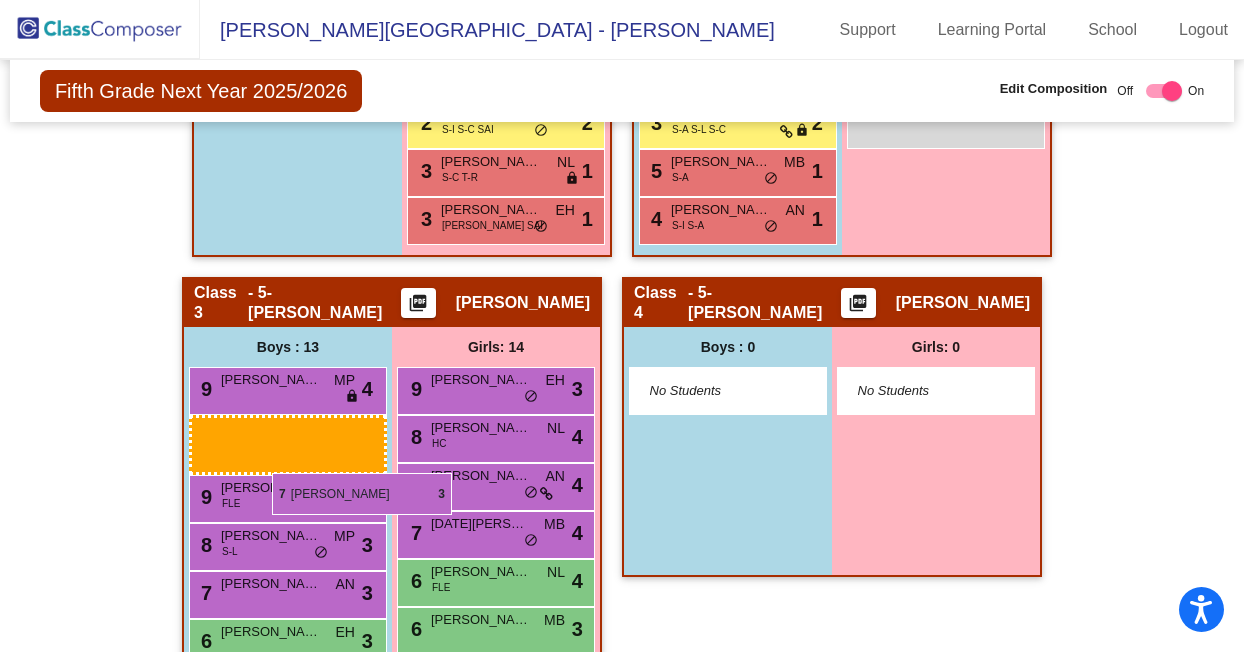 drag, startPoint x: 268, startPoint y: 380, endPoint x: 272, endPoint y: 473, distance: 93.08598 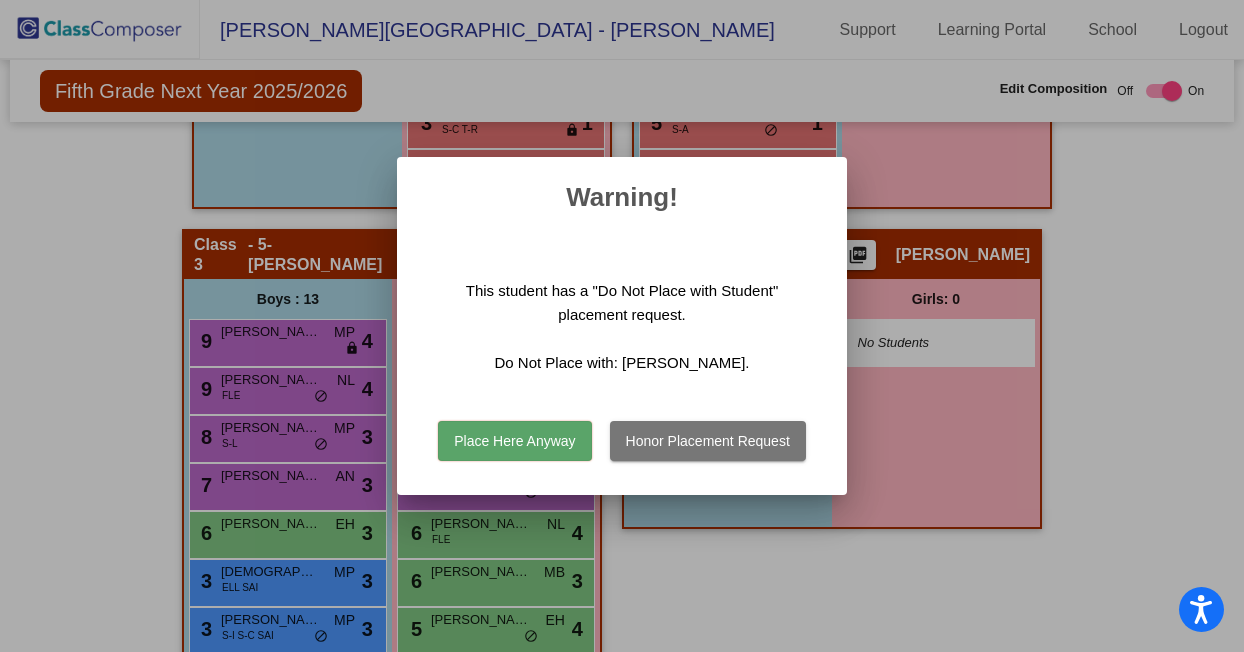 click on "Place Here Anyway" at bounding box center [514, 441] 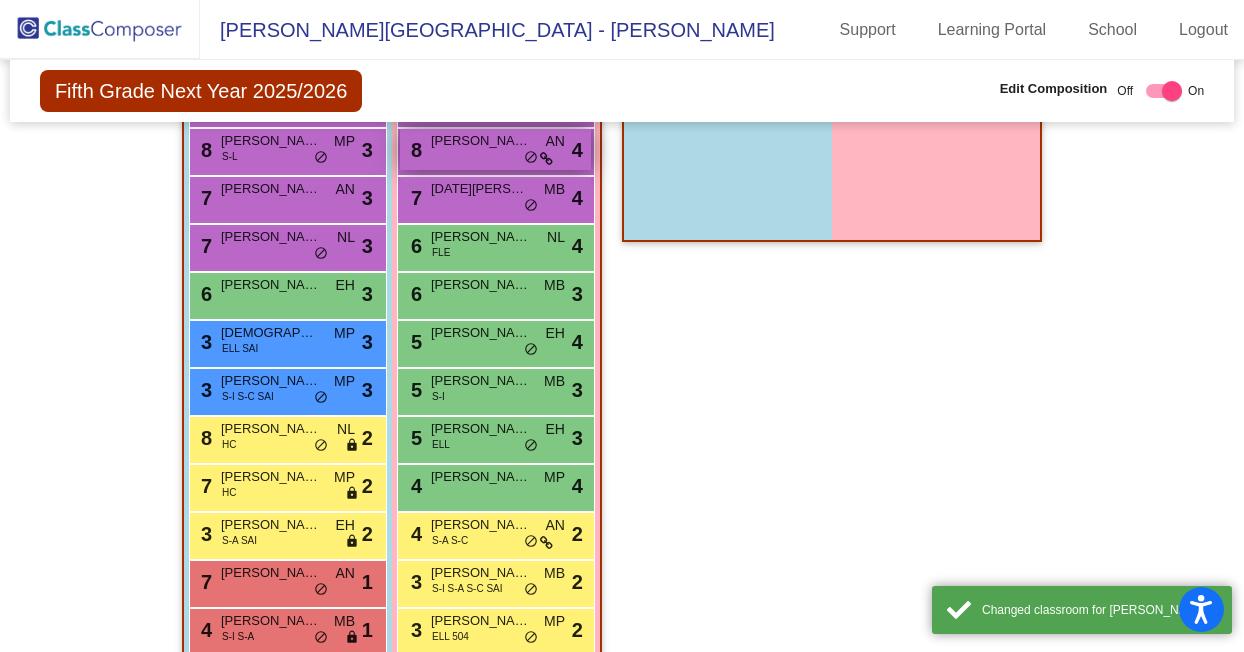 scroll, scrollTop: 1529, scrollLeft: 0, axis: vertical 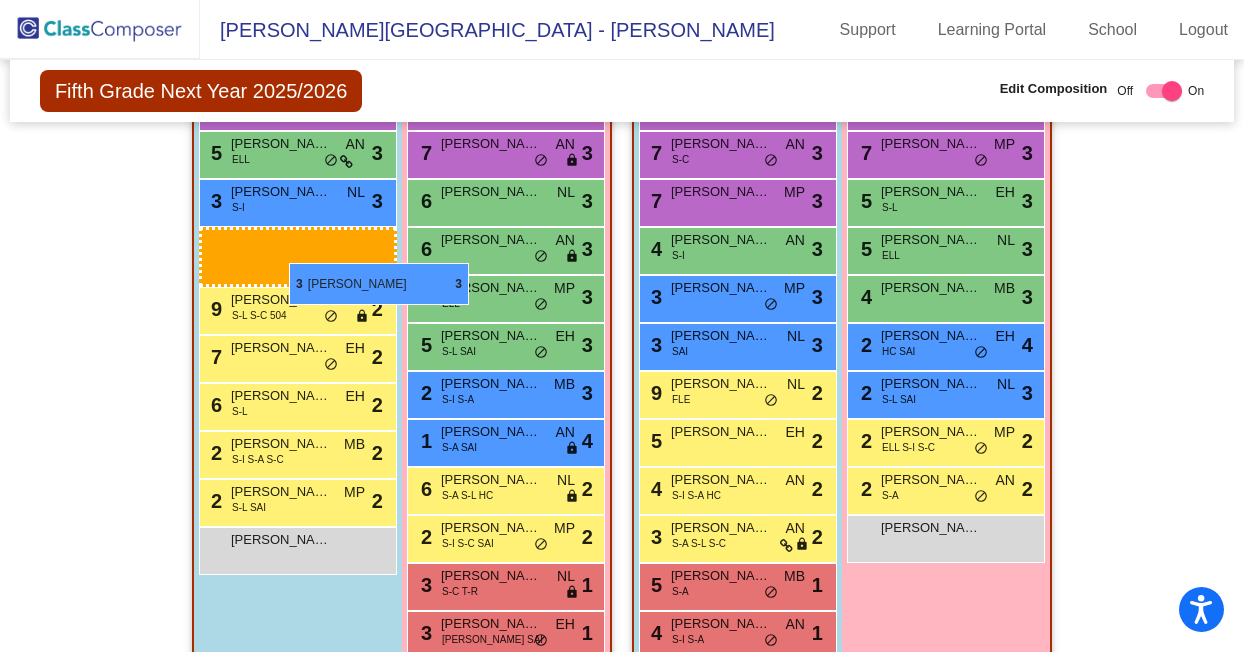 drag, startPoint x: 292, startPoint y: 386, endPoint x: 289, endPoint y: 263, distance: 123.03658 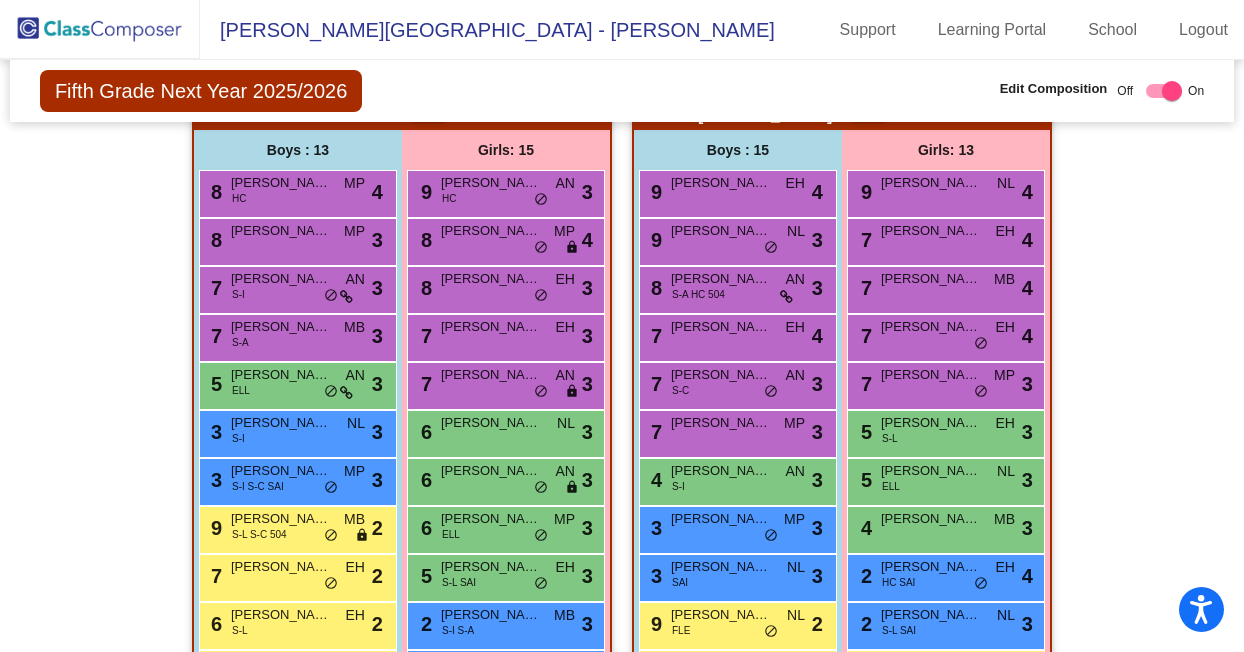 scroll, scrollTop: 600, scrollLeft: 0, axis: vertical 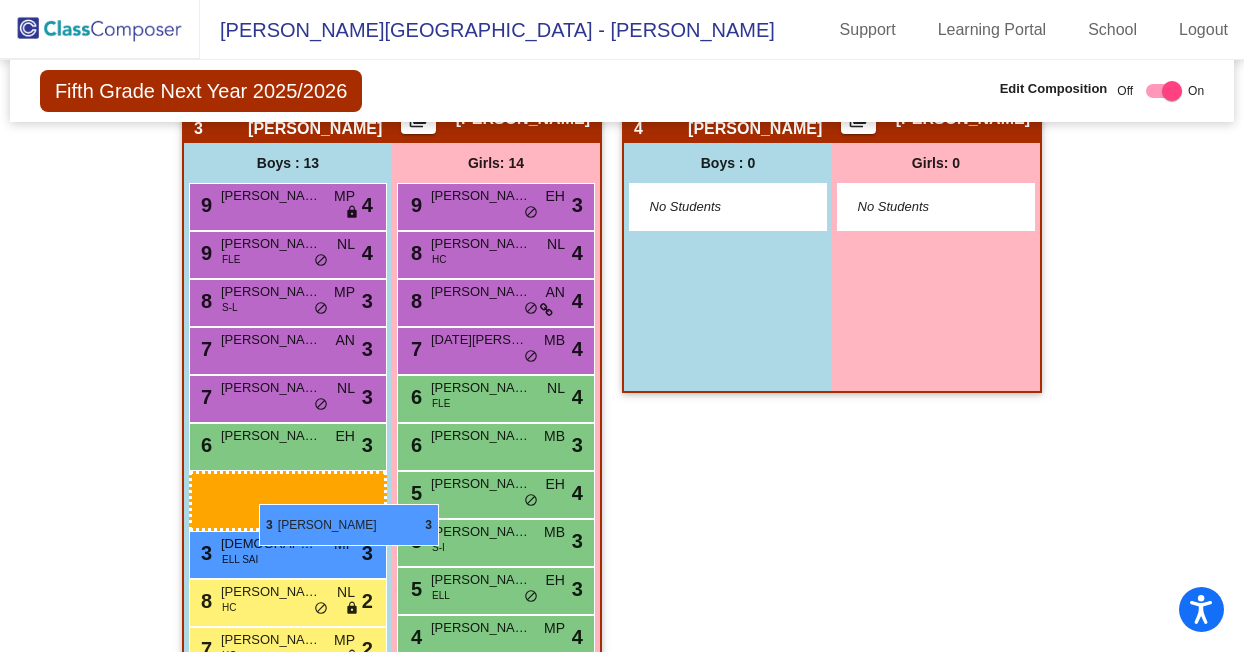 drag, startPoint x: 259, startPoint y: 422, endPoint x: 259, endPoint y: 481, distance: 59 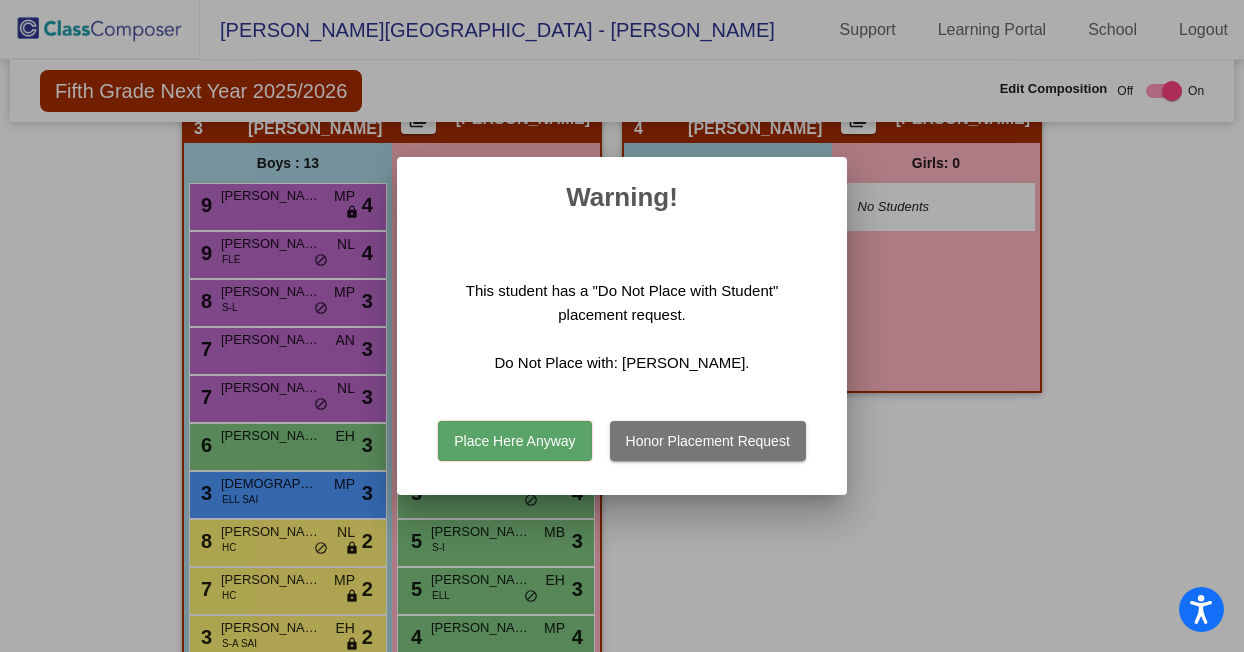 click on "Place Here Anyway" at bounding box center (514, 441) 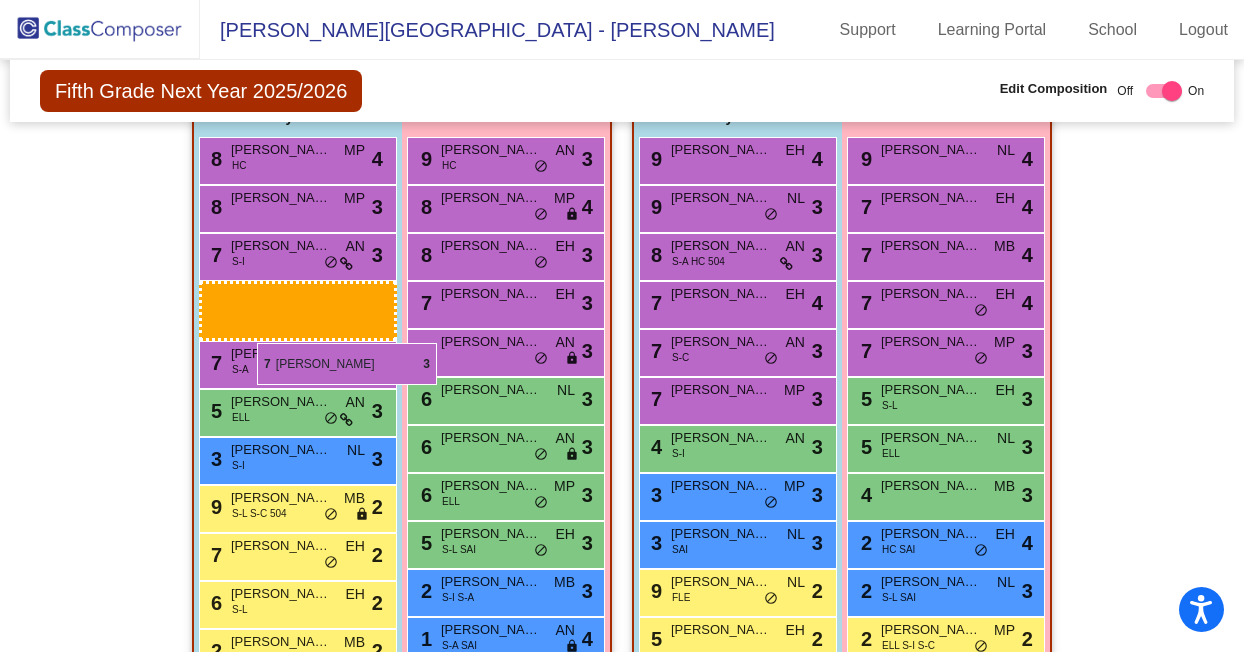 scroll, scrollTop: 517, scrollLeft: 0, axis: vertical 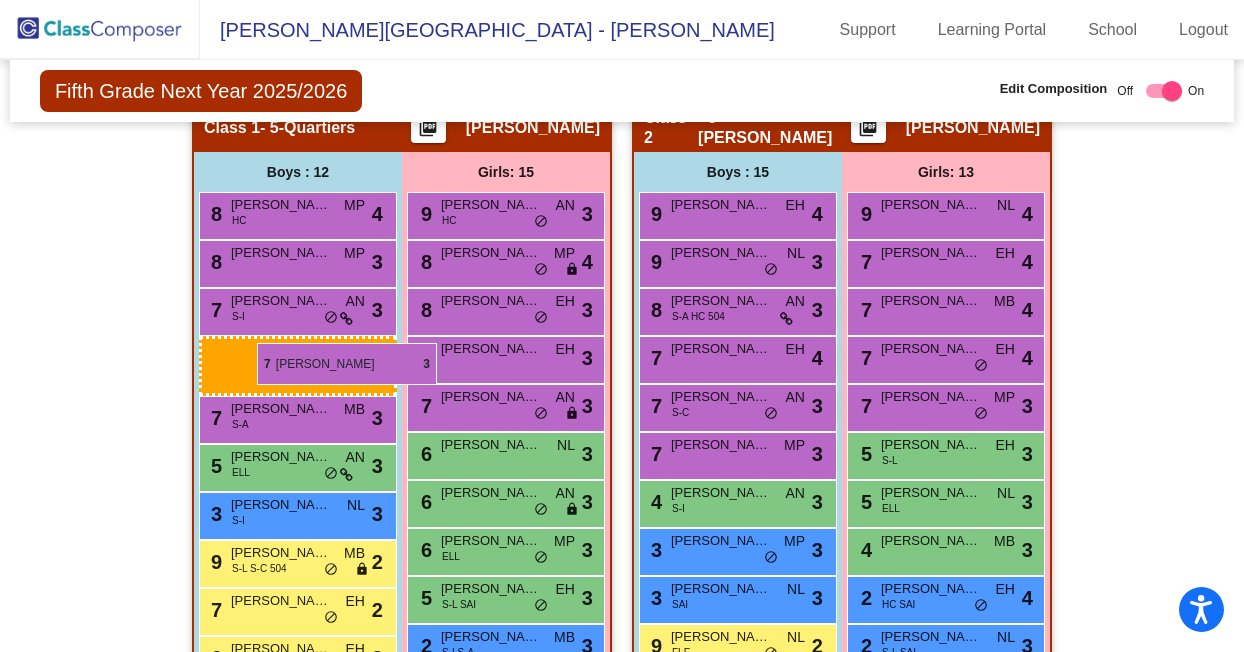 drag, startPoint x: 257, startPoint y: 404, endPoint x: 257, endPoint y: 372, distance: 32 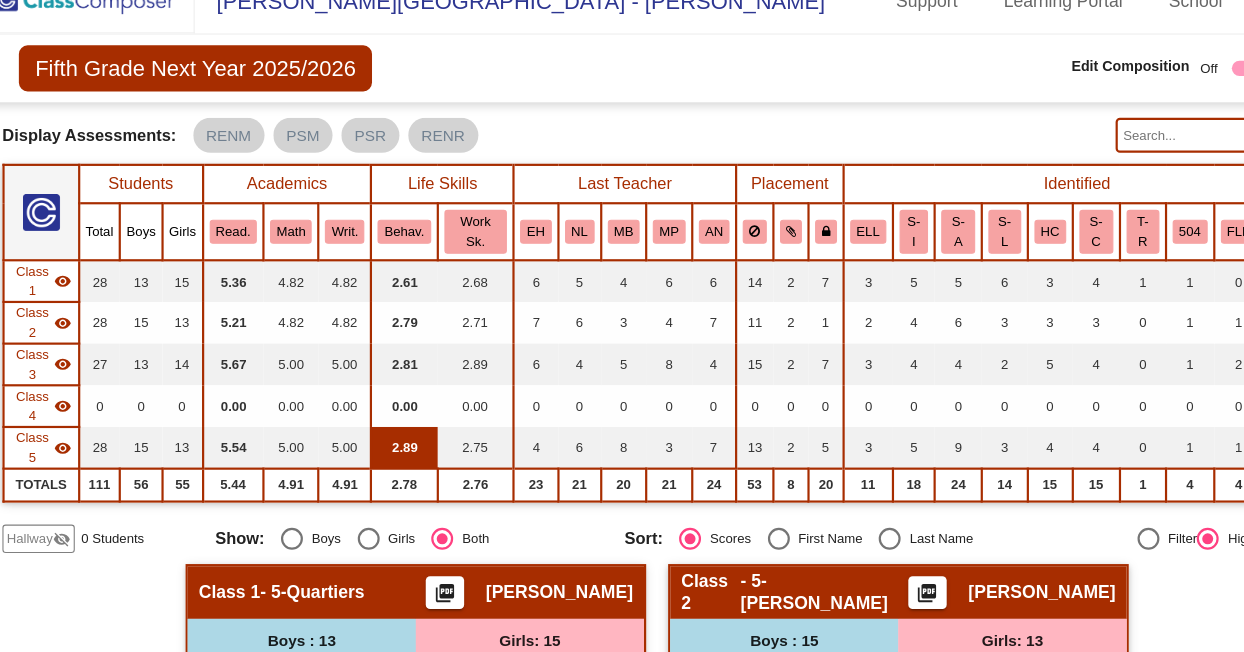 scroll, scrollTop: 80, scrollLeft: 0, axis: vertical 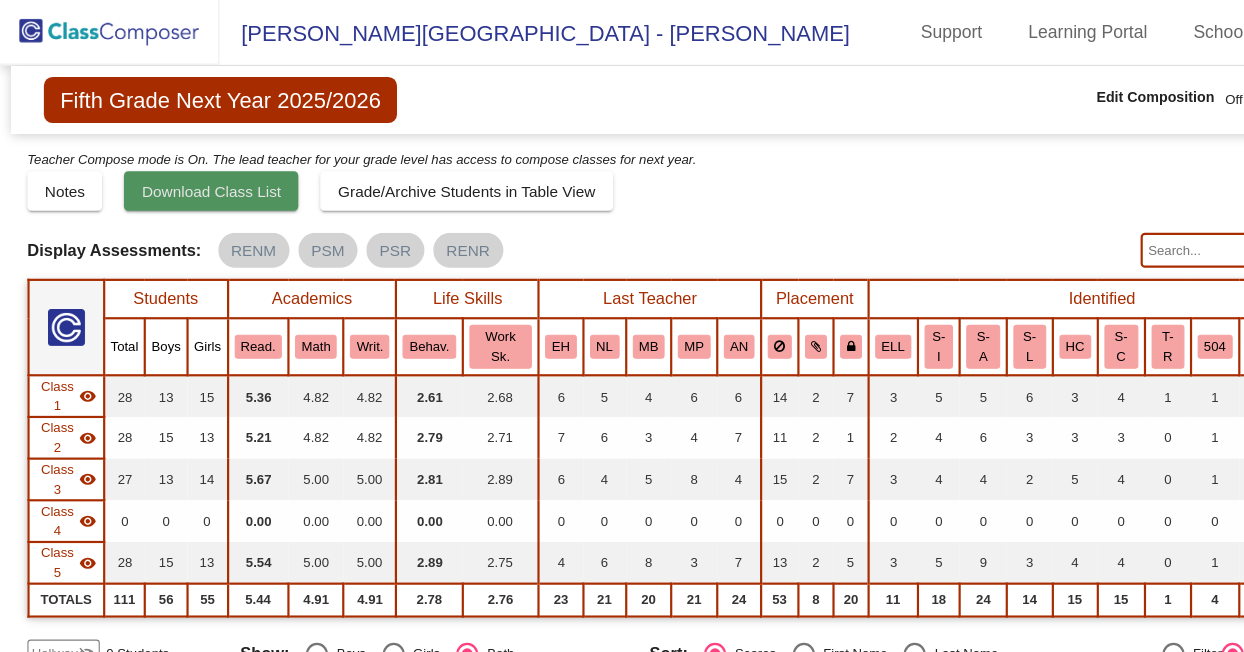 click on "Download Class List" 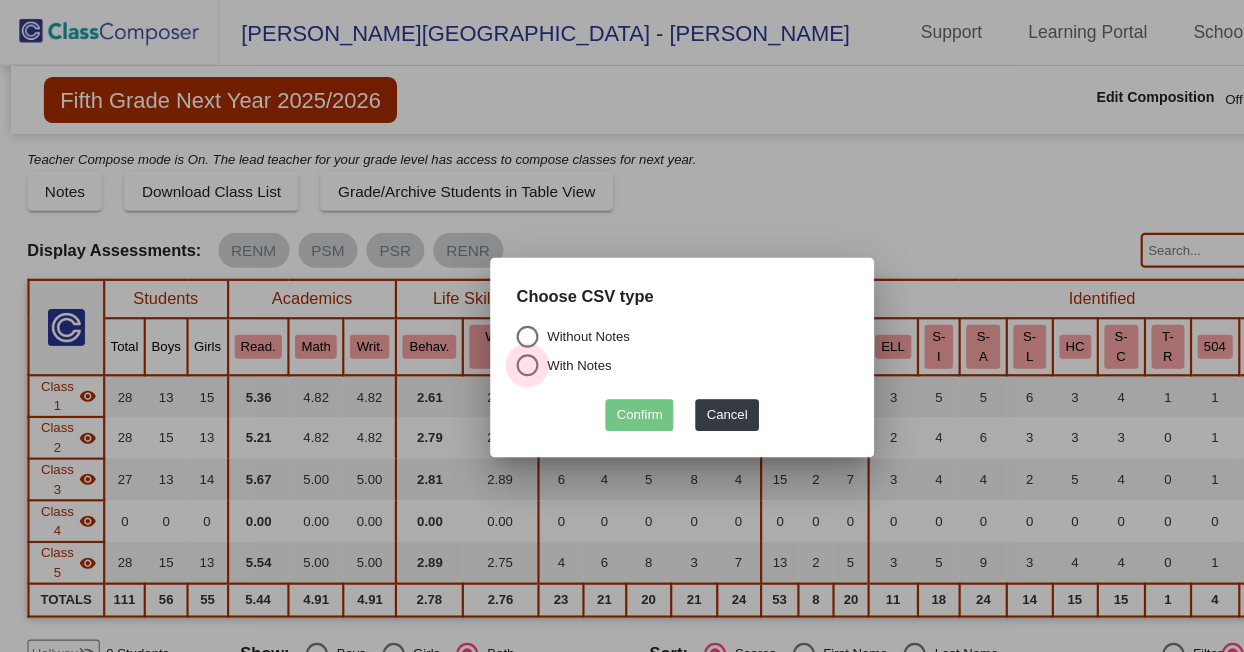 click at bounding box center (481, 333) 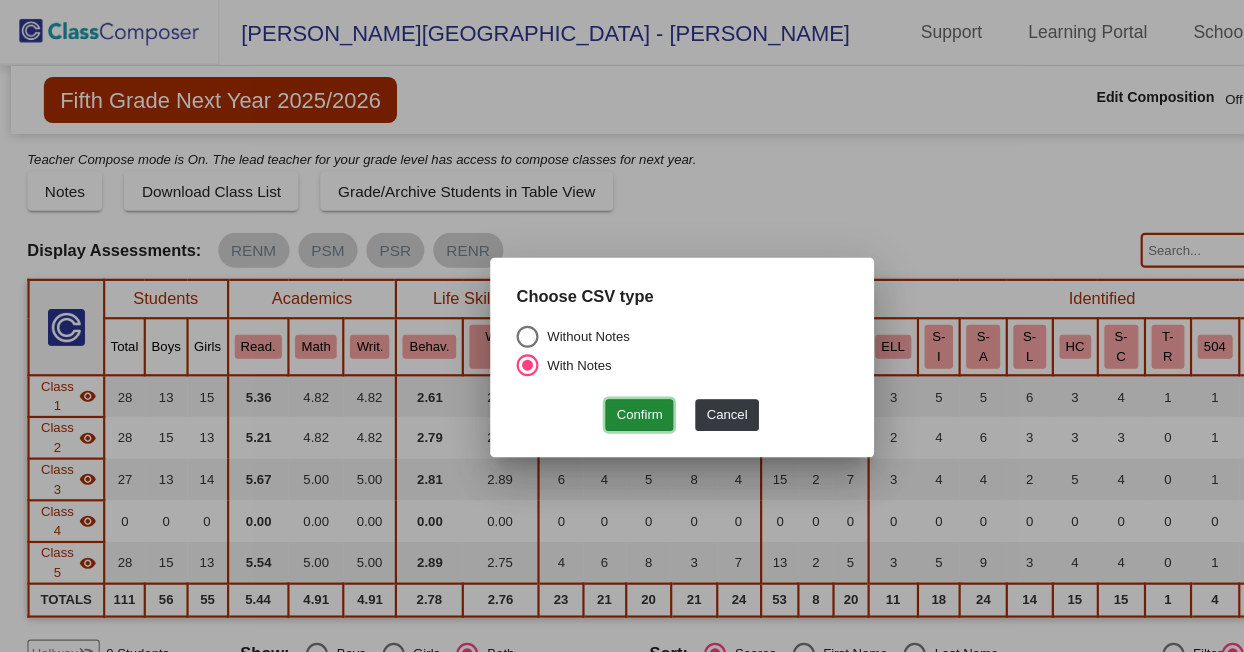 click on "Confirm" at bounding box center (583, 378) 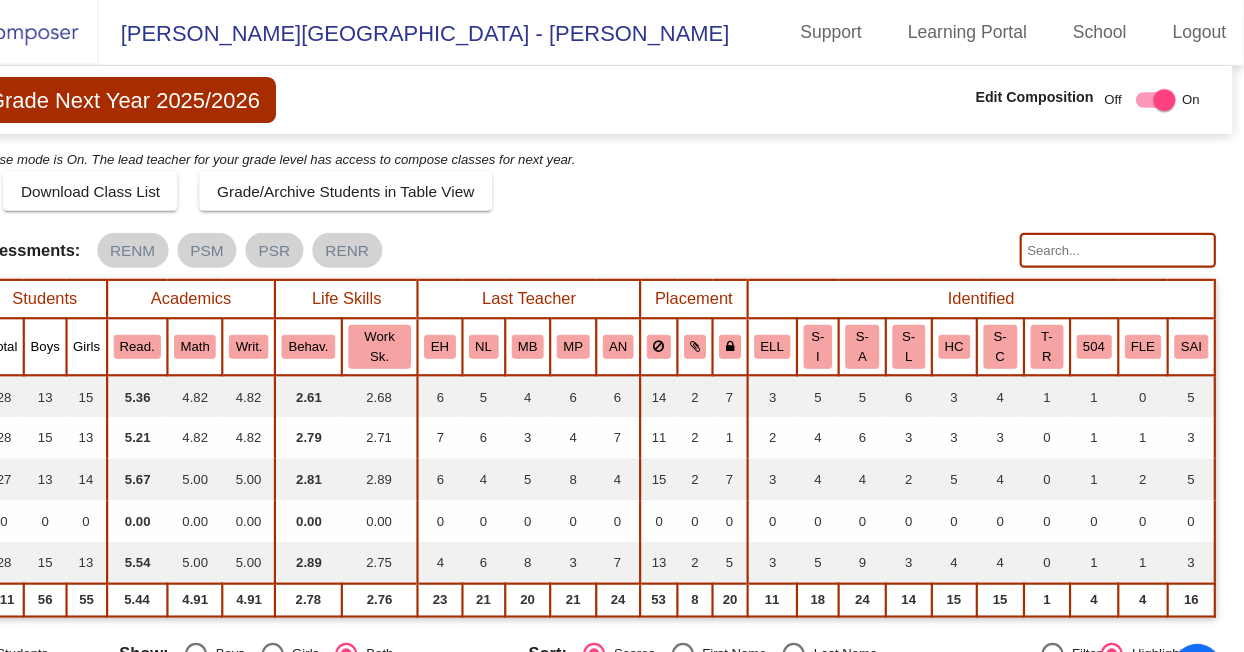 scroll, scrollTop: 0, scrollLeft: 0, axis: both 